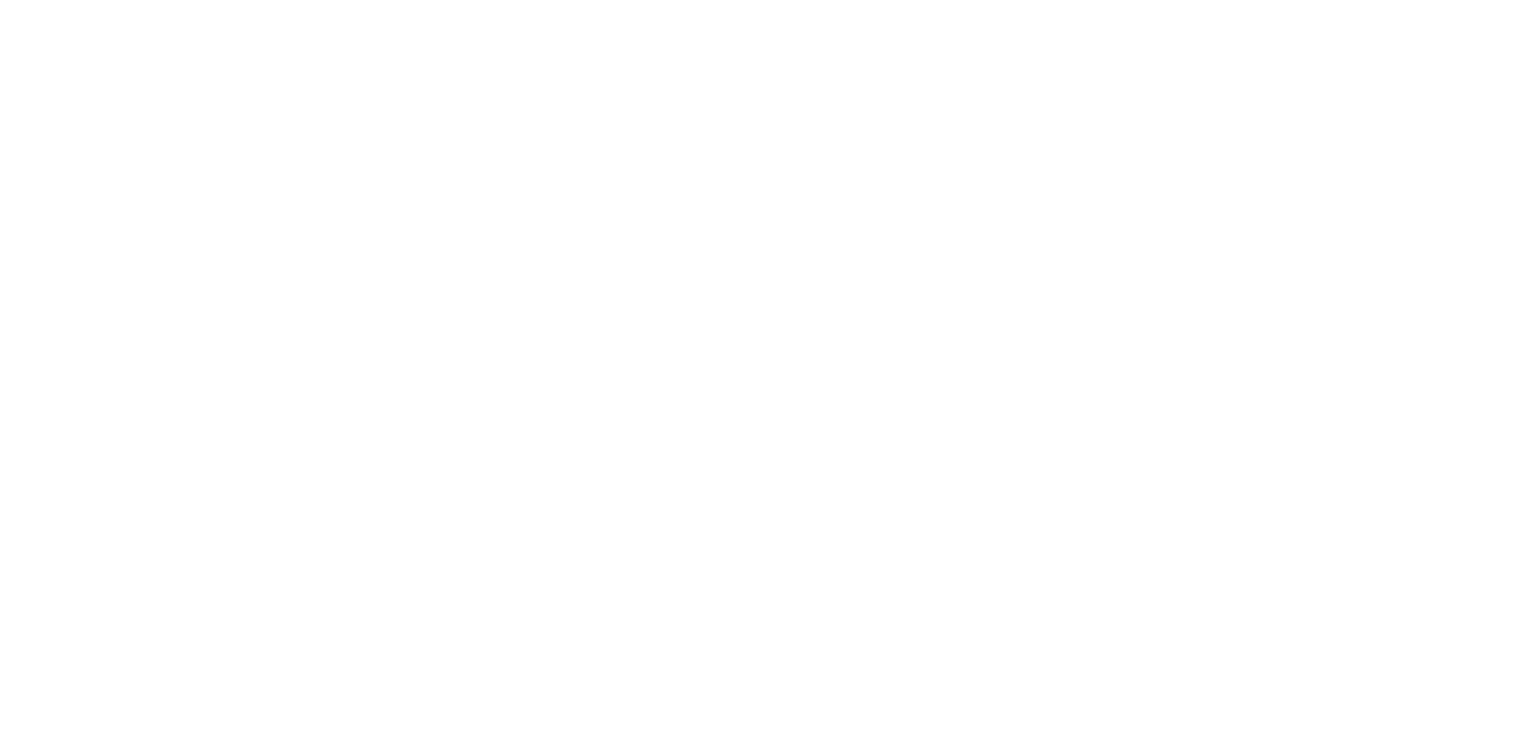 scroll, scrollTop: 0, scrollLeft: 0, axis: both 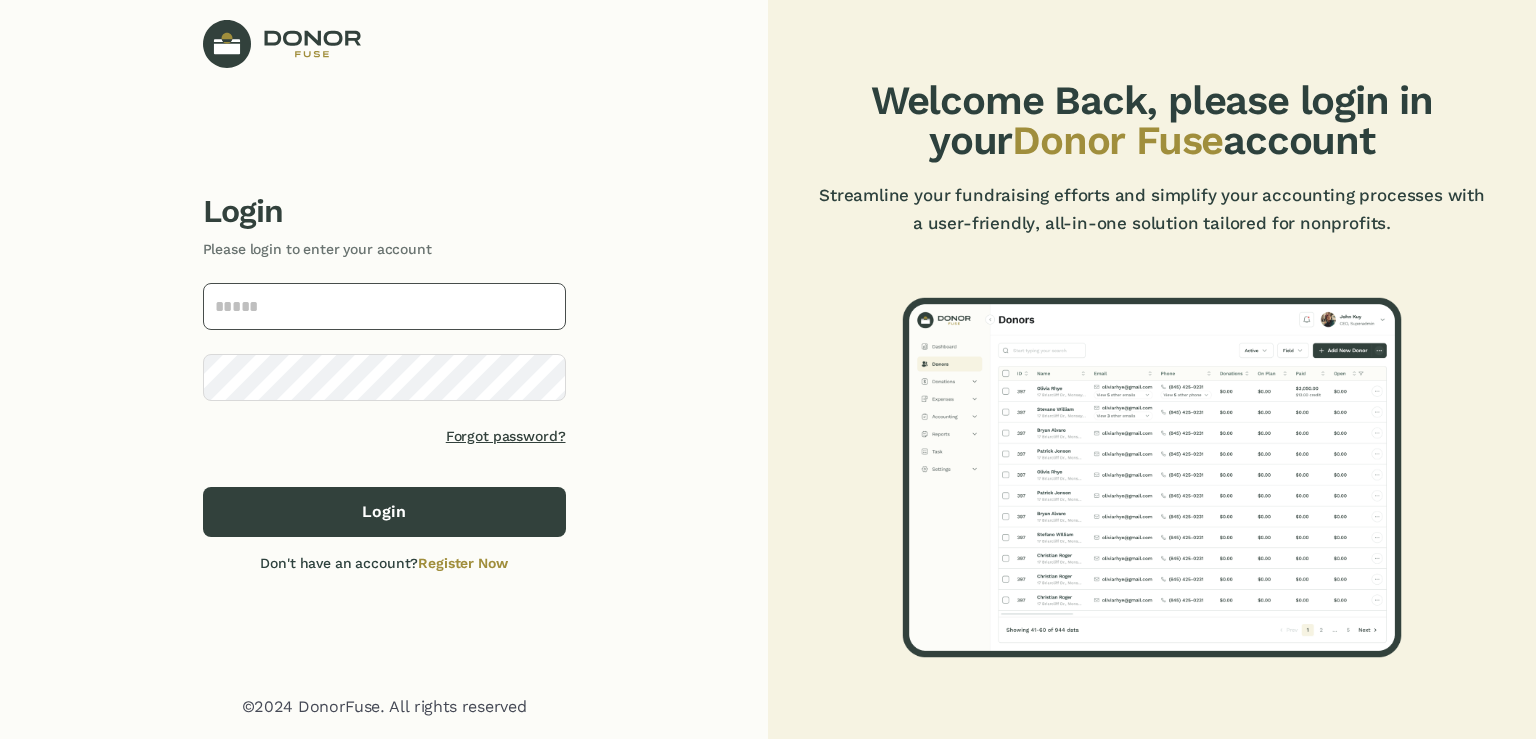 click at bounding box center [384, 306] 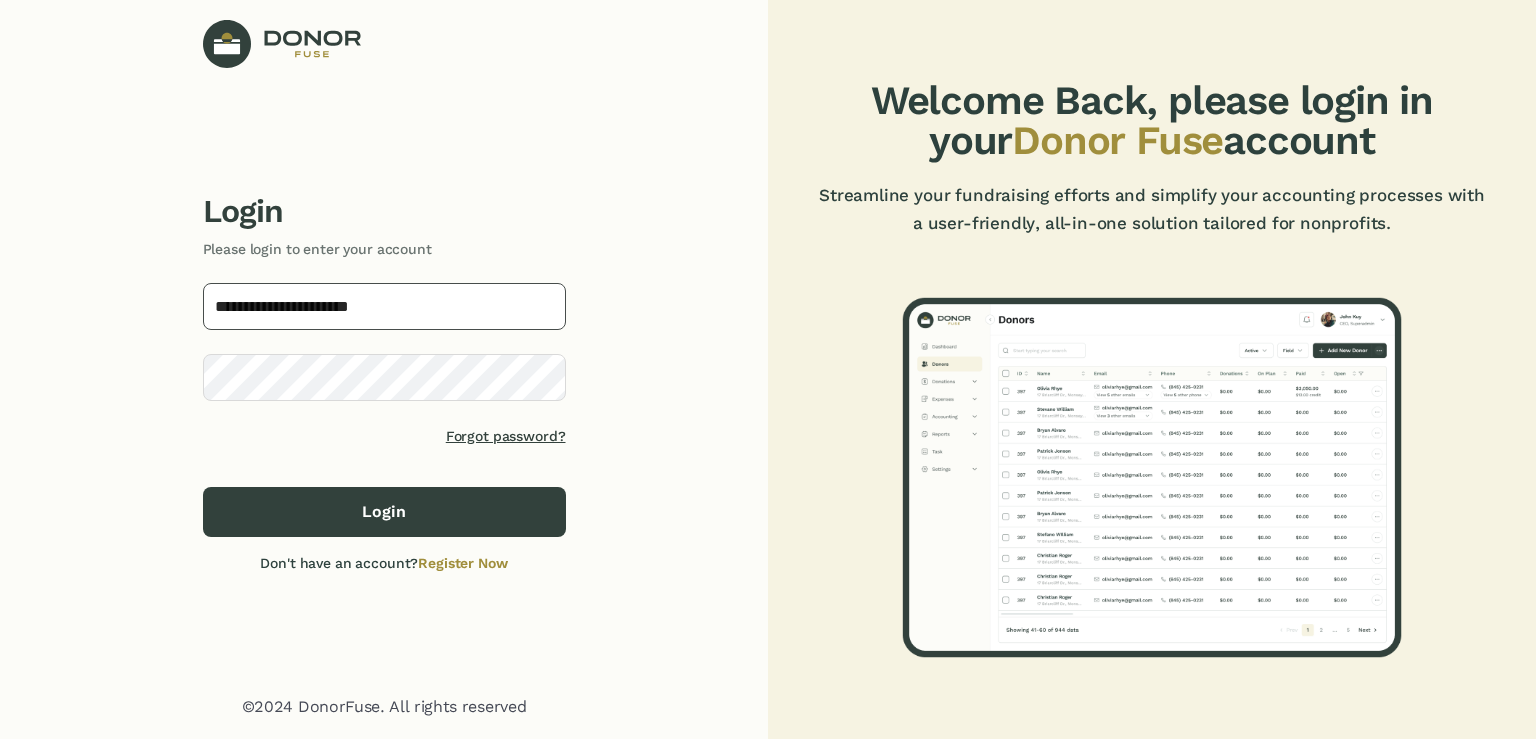 type on "**********" 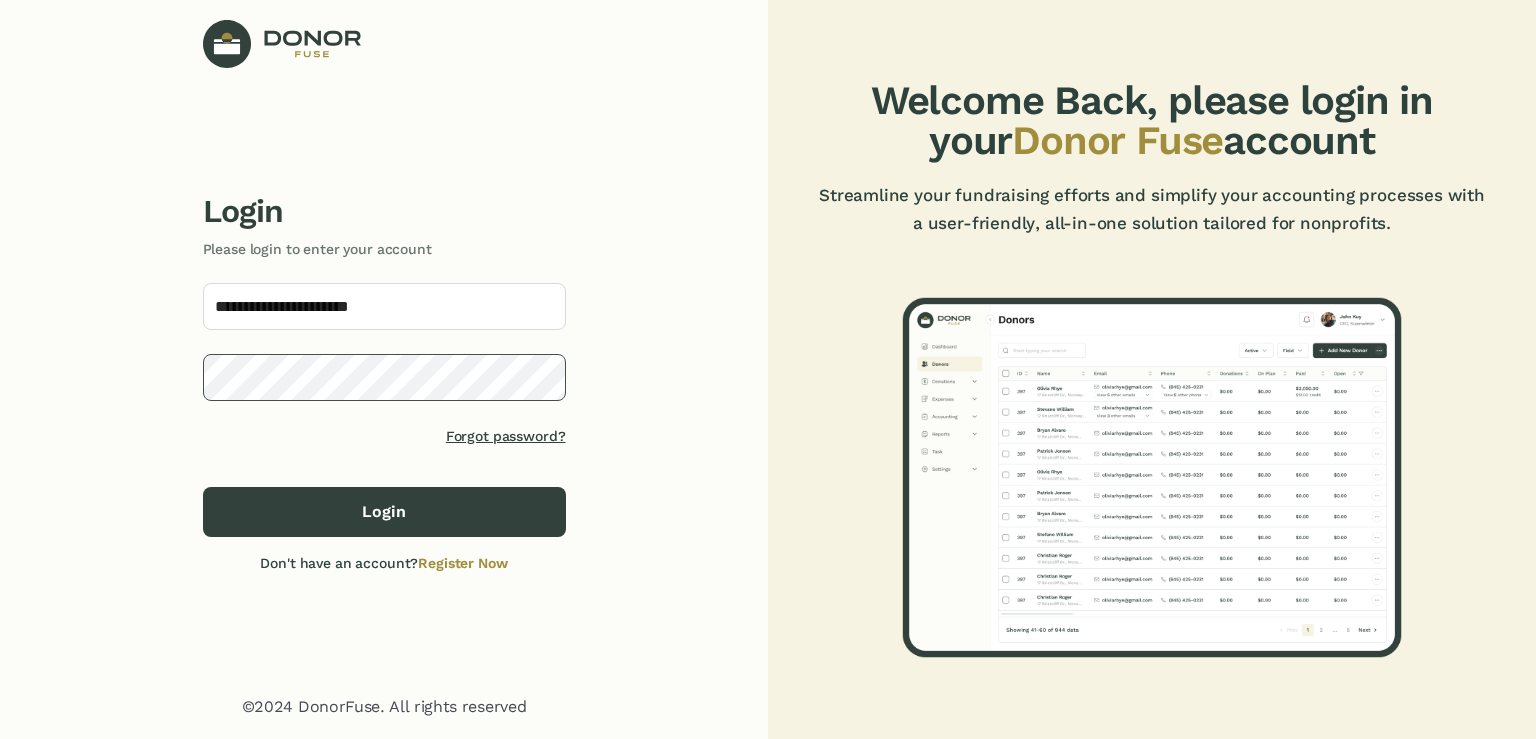 click on "Login" at bounding box center (384, 512) 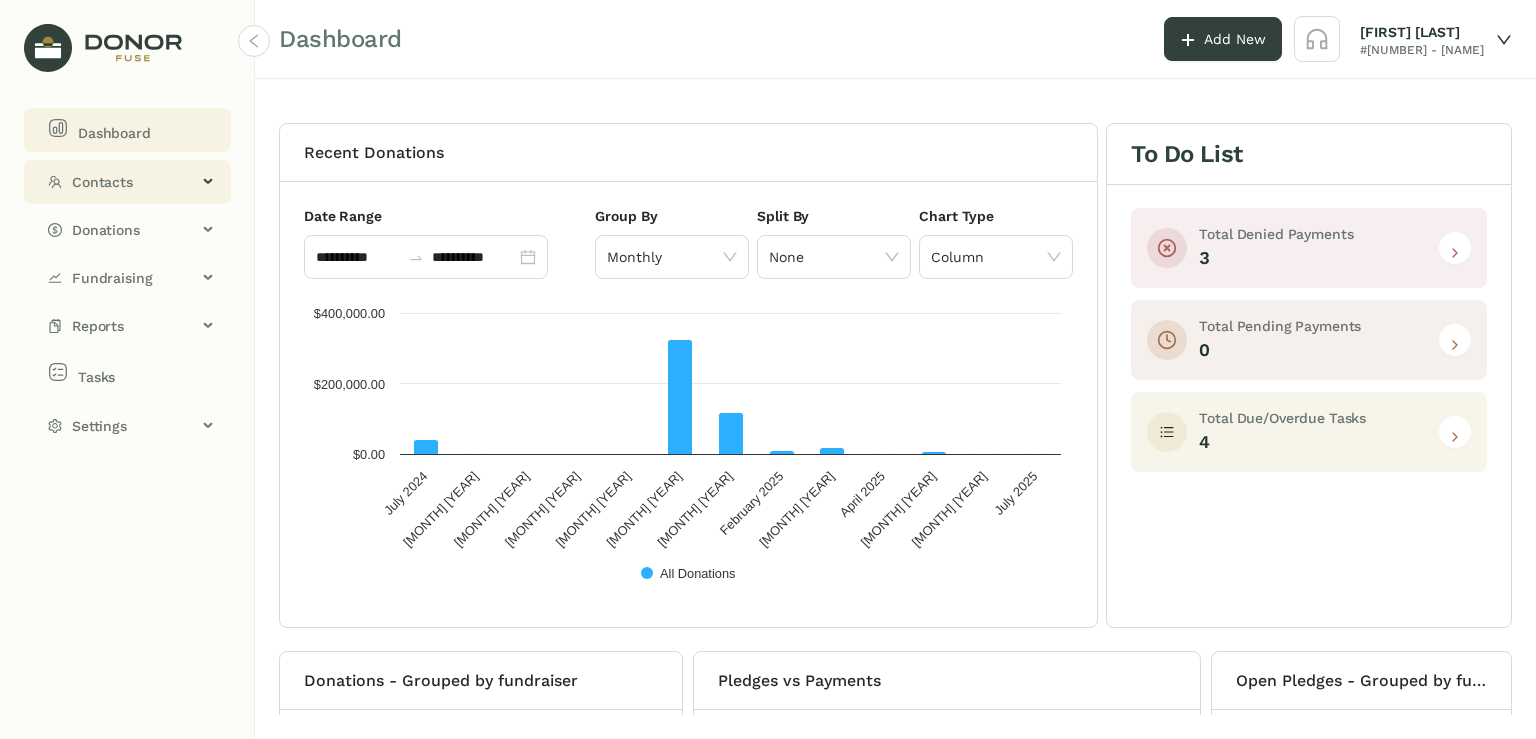 click on "Contacts" at bounding box center (134, 182) 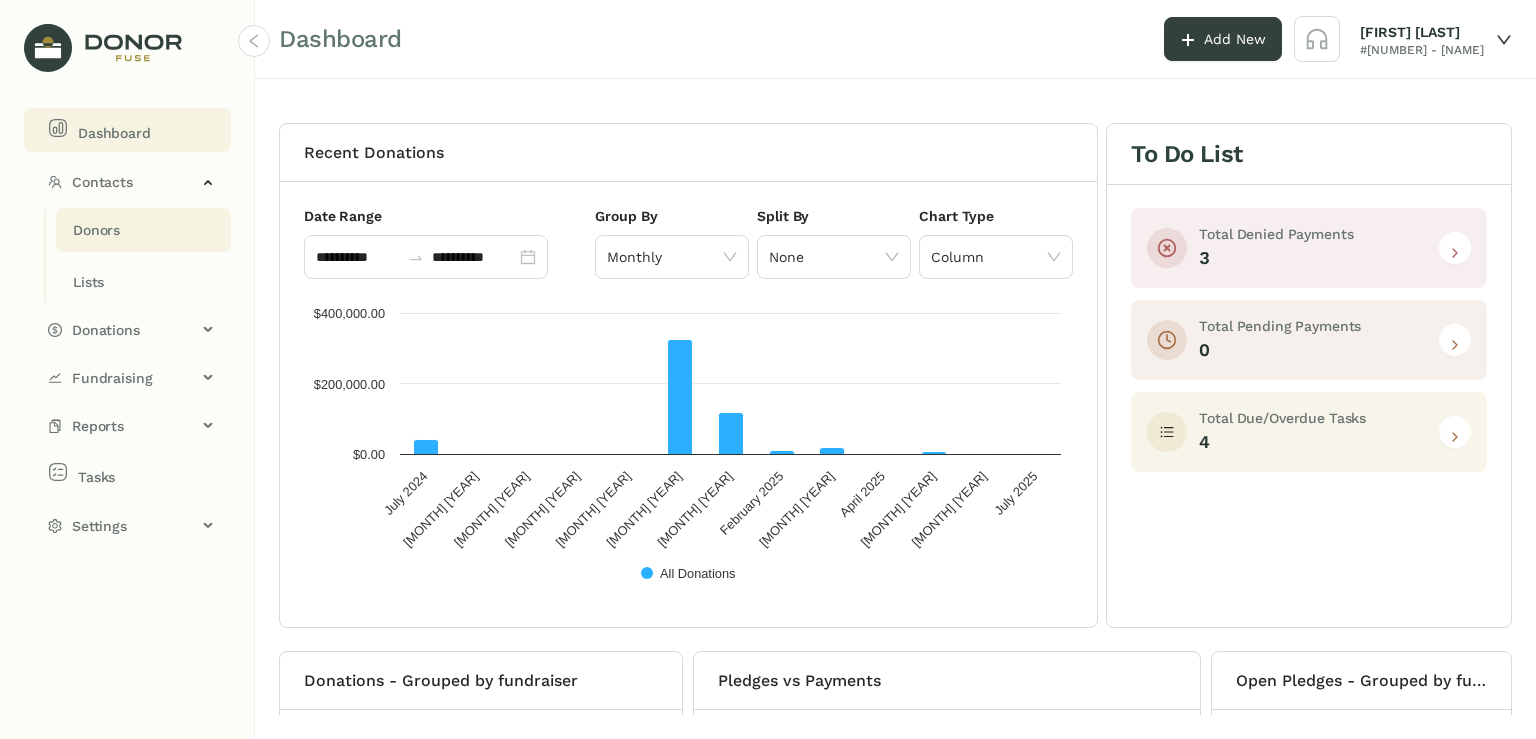 click on "Donors" at bounding box center [96, 230] 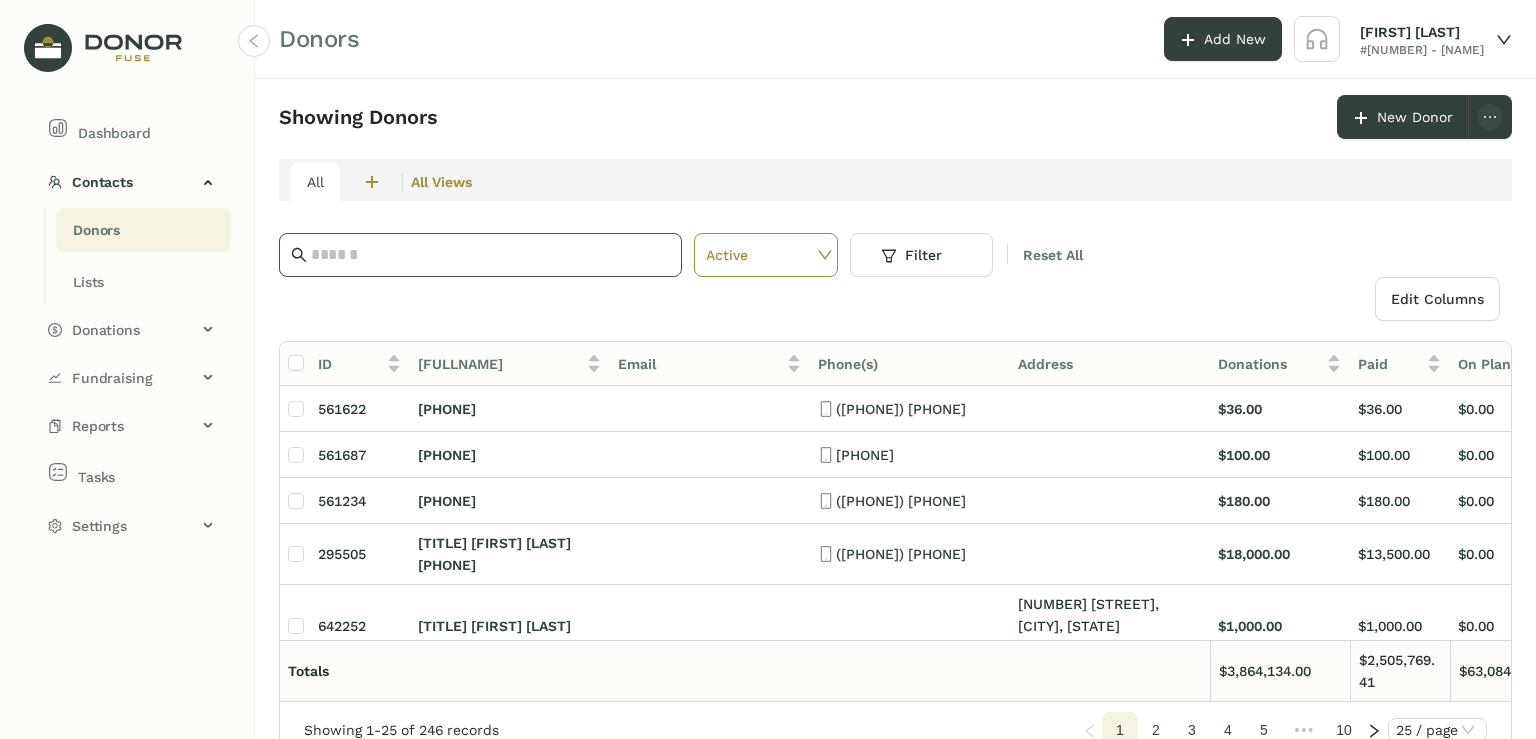click at bounding box center (490, 255) 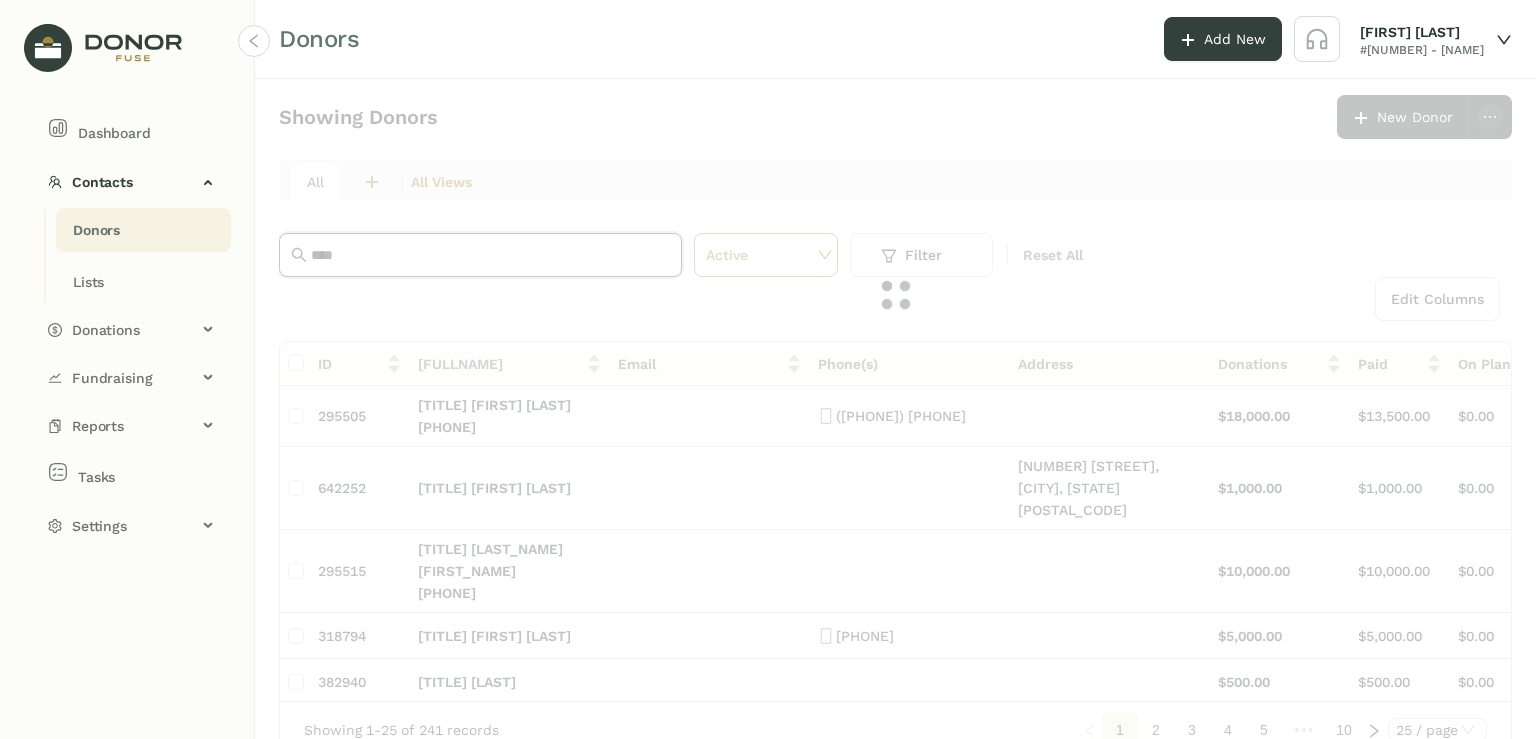 type on "****" 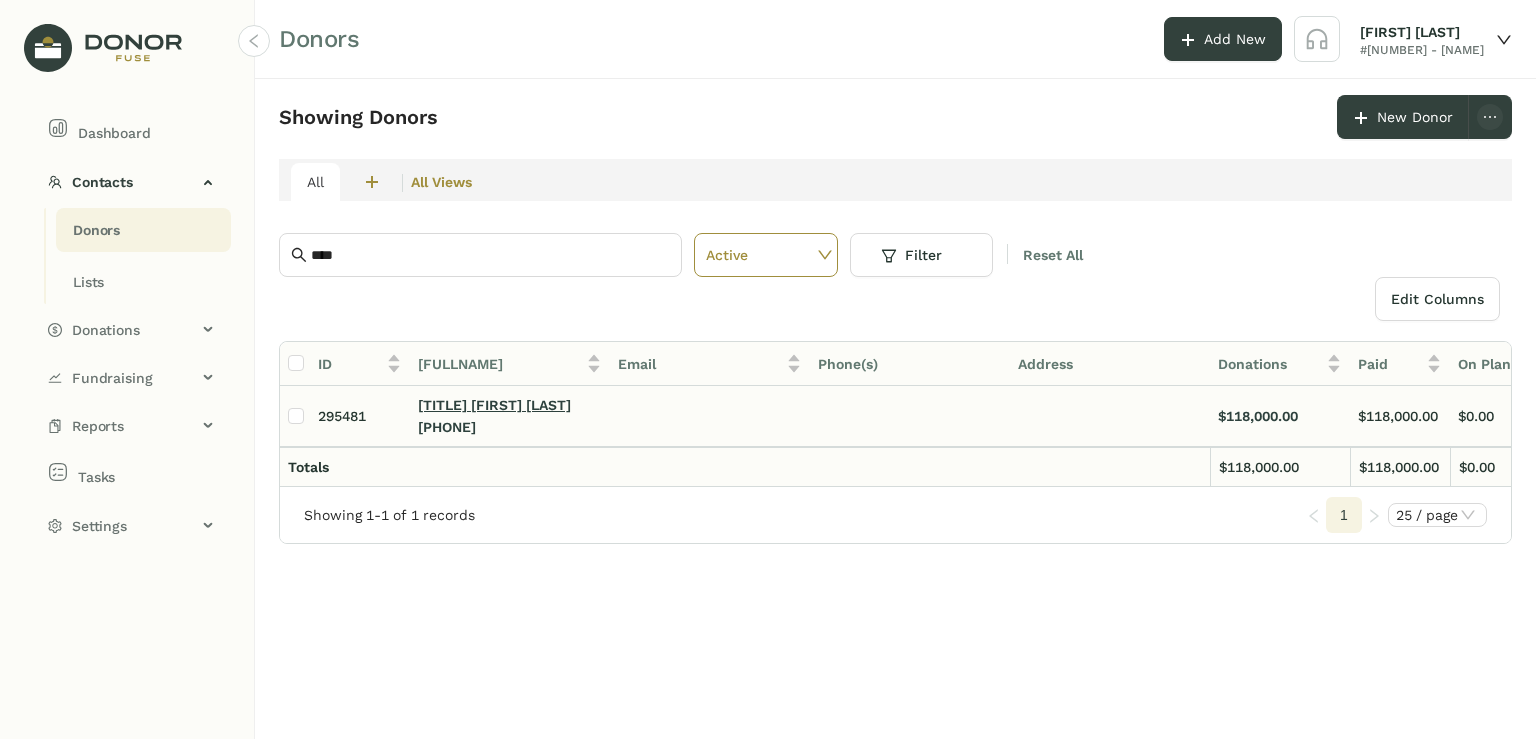 click on "[TITLE] [FIRST] [LAST]" at bounding box center [494, 405] 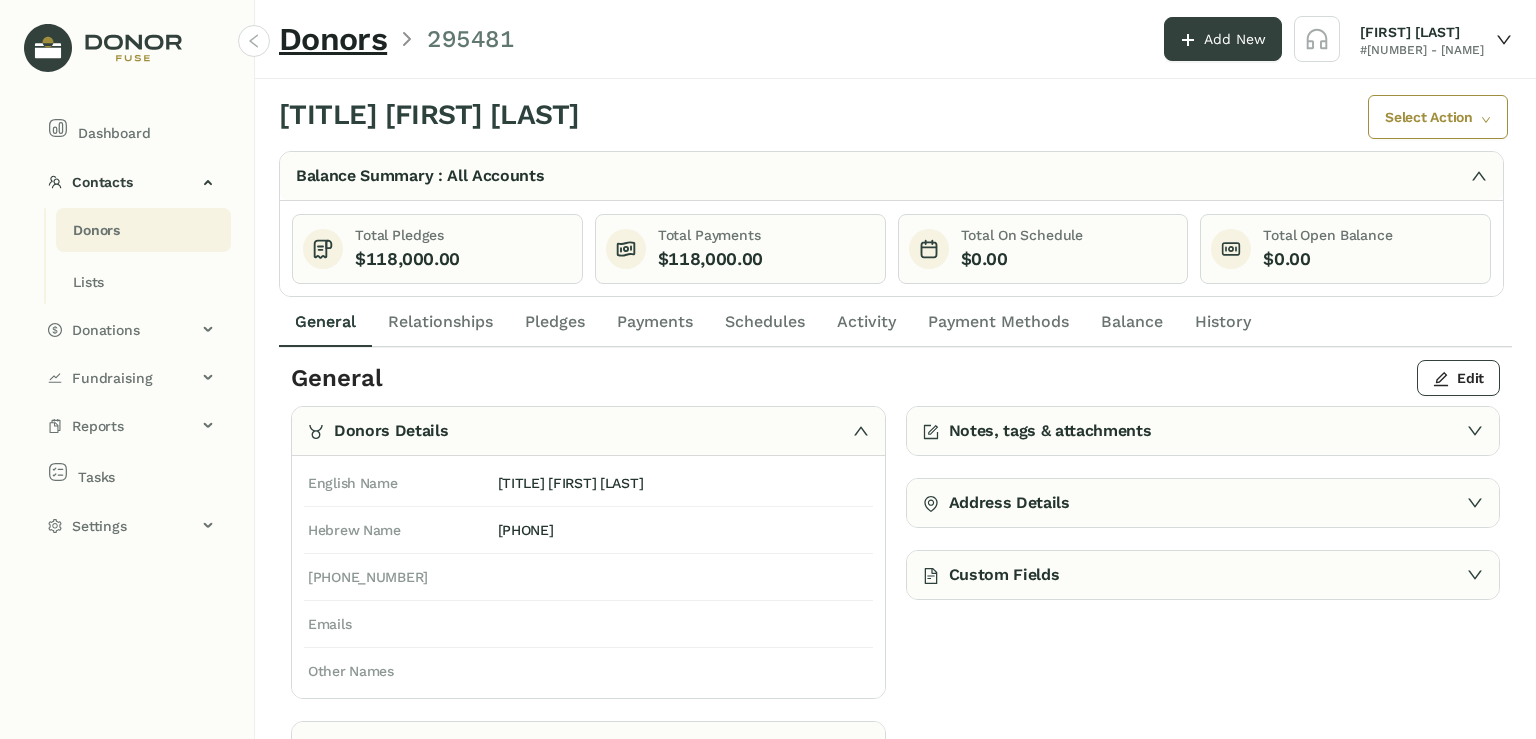 click on "Payments" at bounding box center [325, 322] 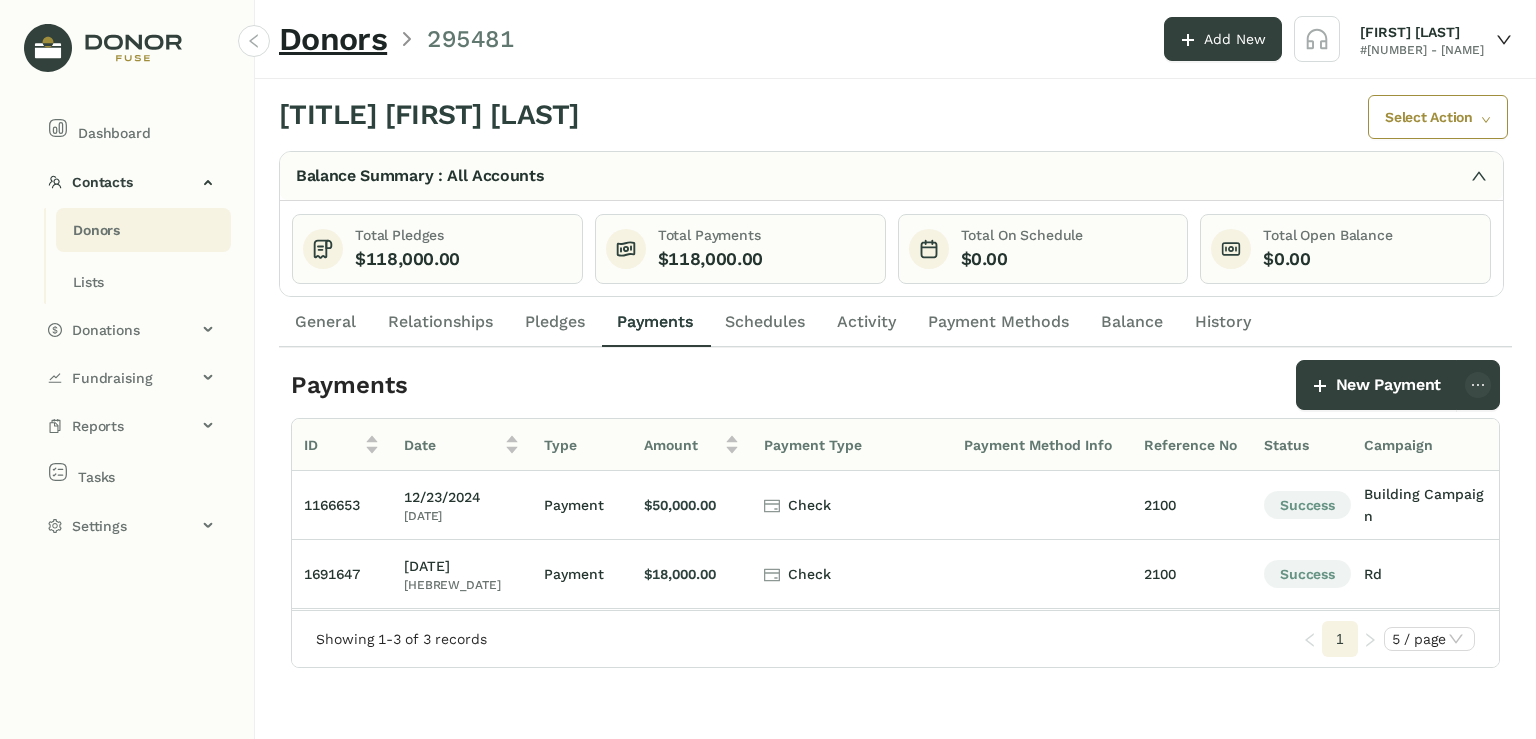 click on "Donors" at bounding box center (96, 230) 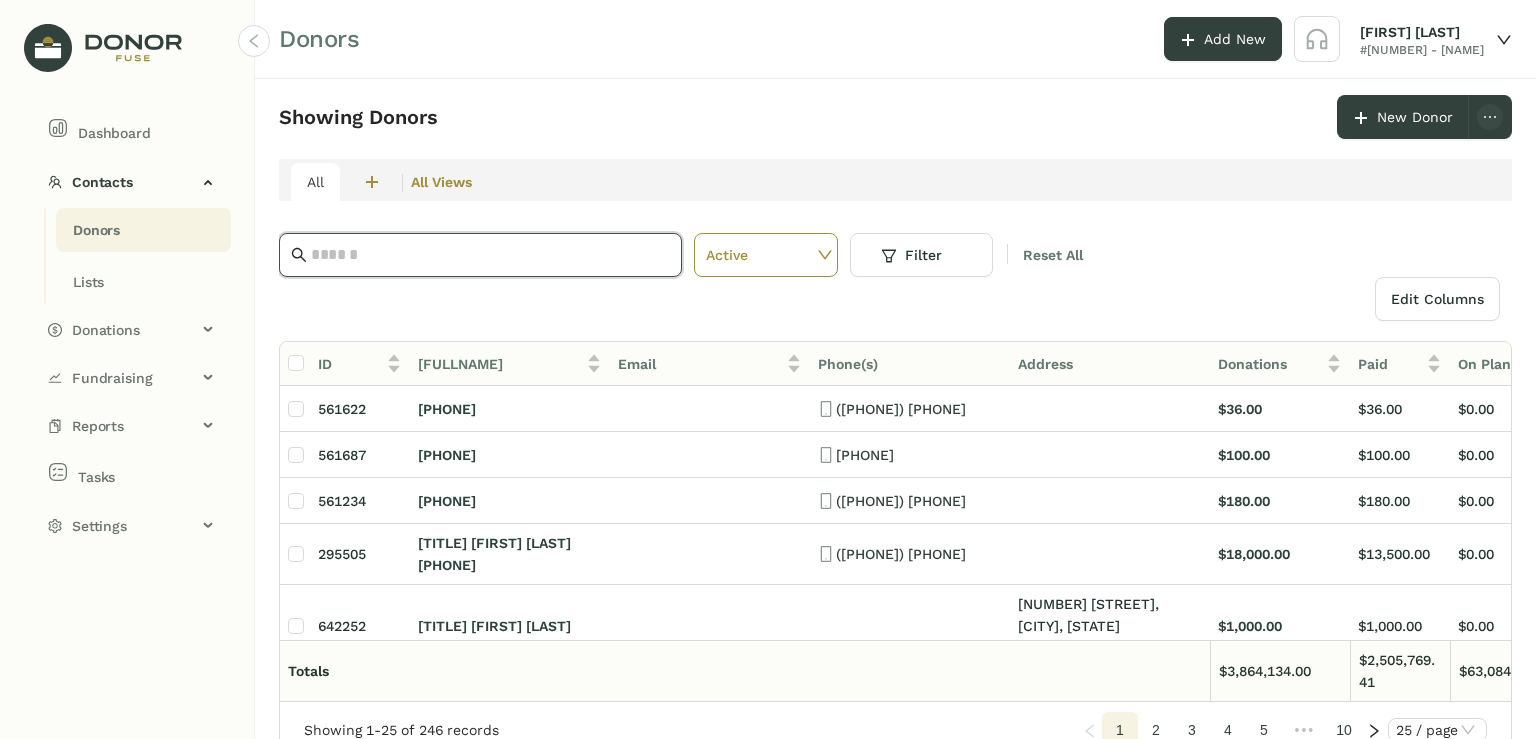 click at bounding box center [490, 255] 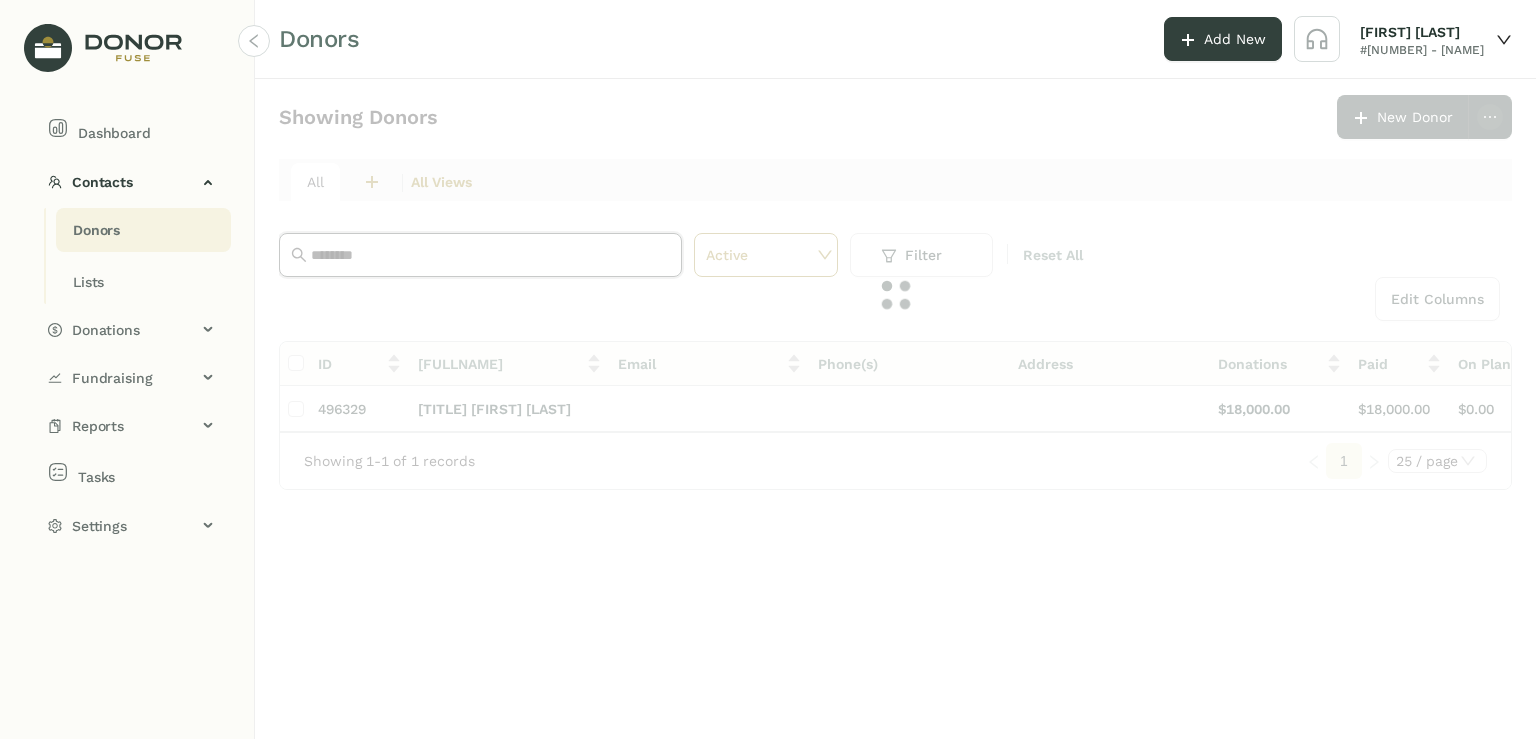 type on "********" 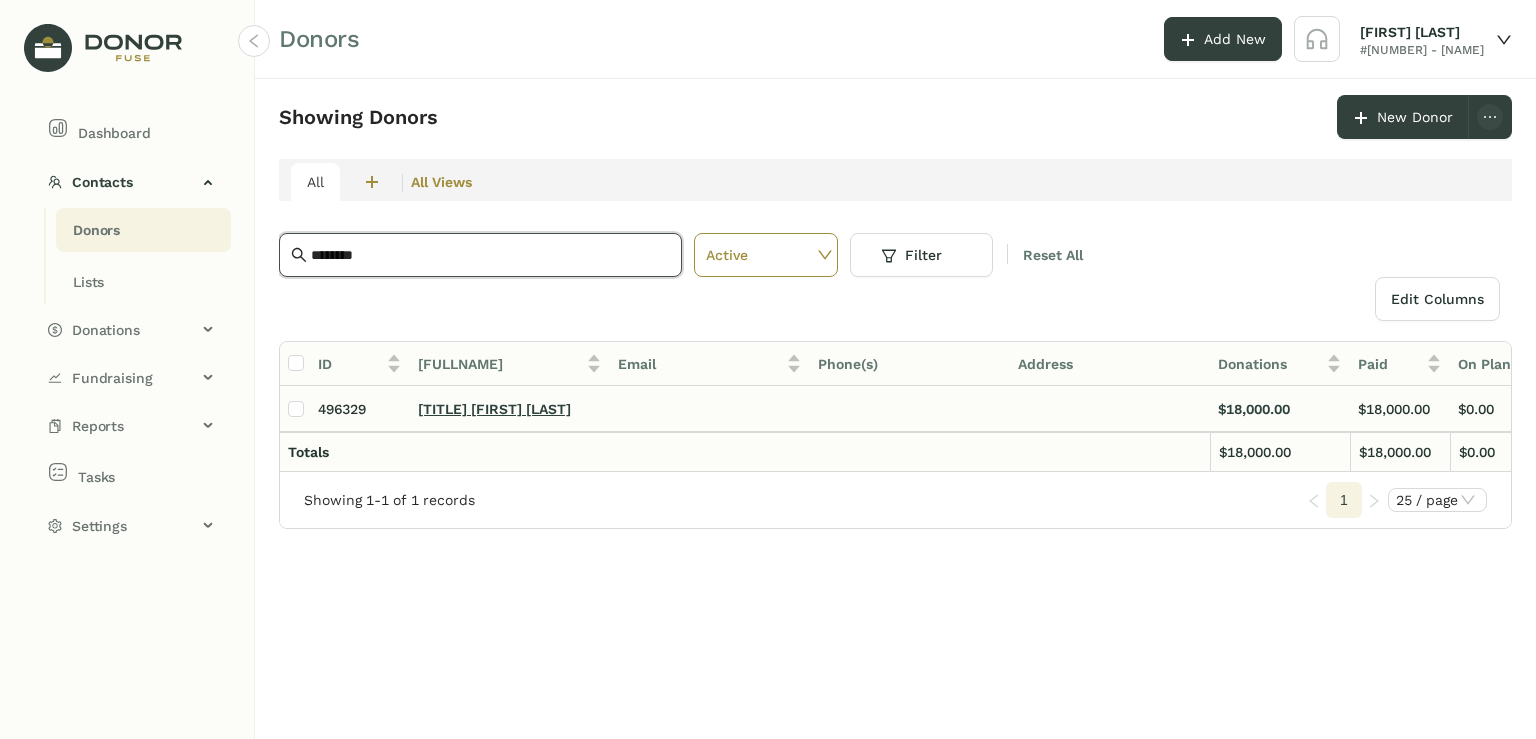 click on "[TITLE] [FIRST] [LAST]" at bounding box center [494, 409] 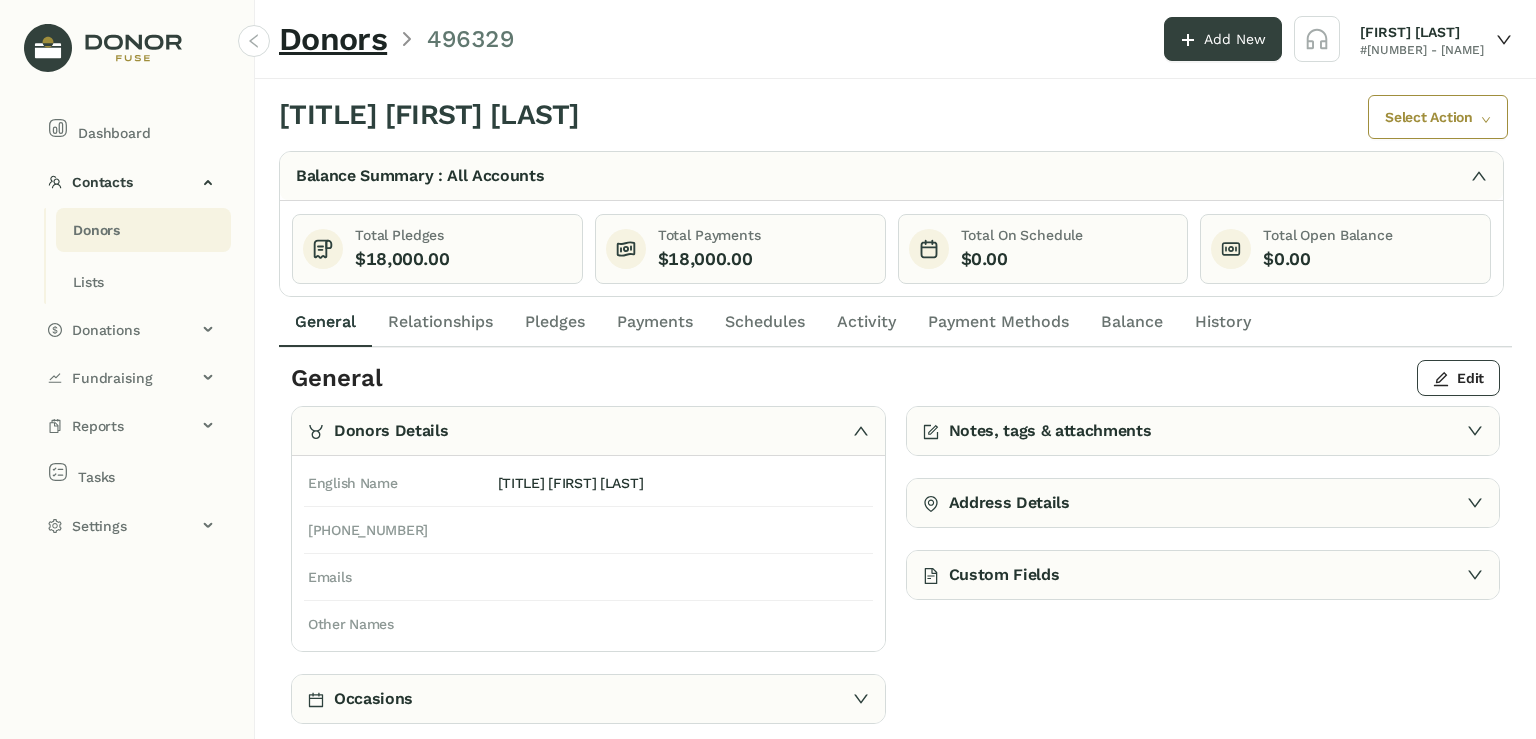 click on "Payments" at bounding box center [325, 322] 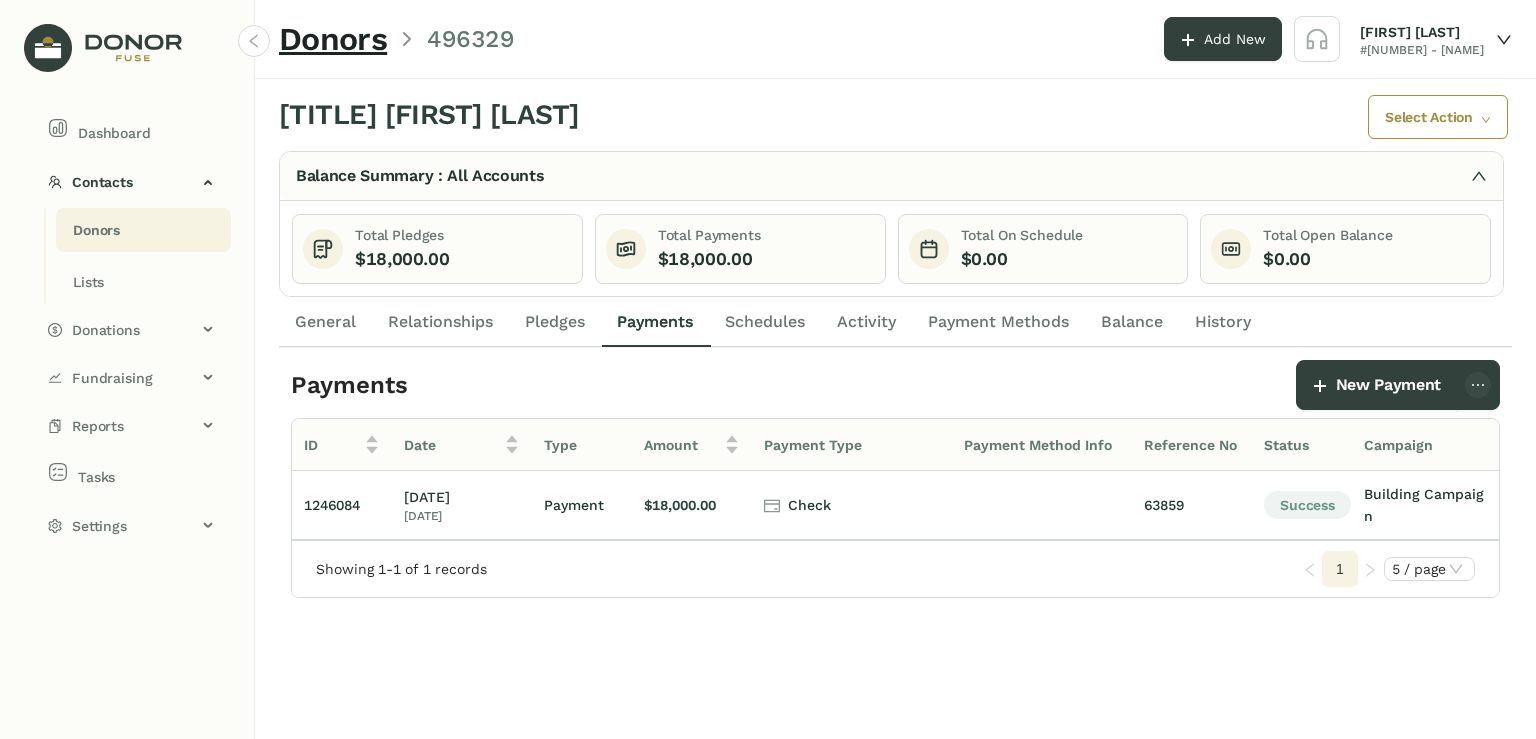 scroll, scrollTop: 0, scrollLeft: 71, axis: horizontal 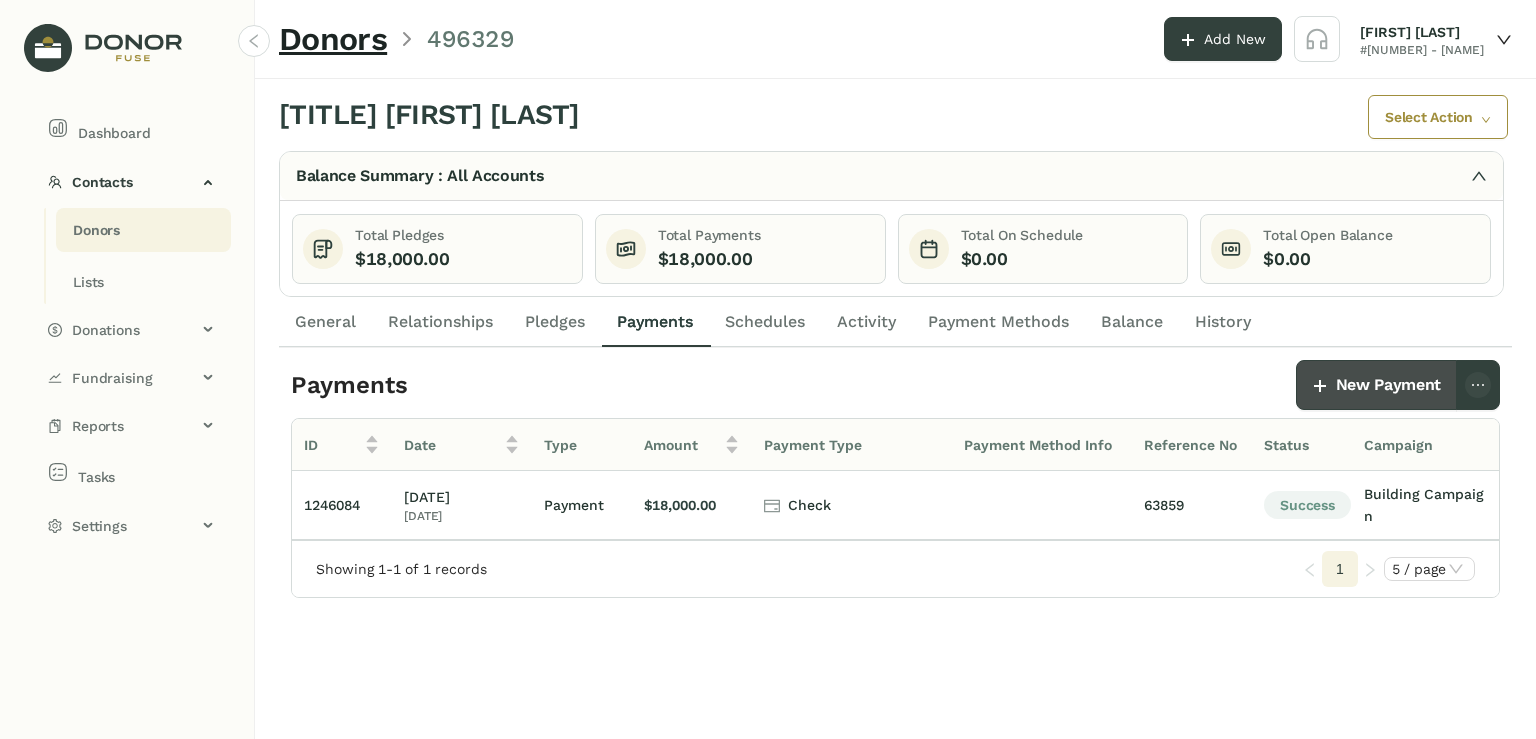 click on "New Payment" at bounding box center [1388, 385] 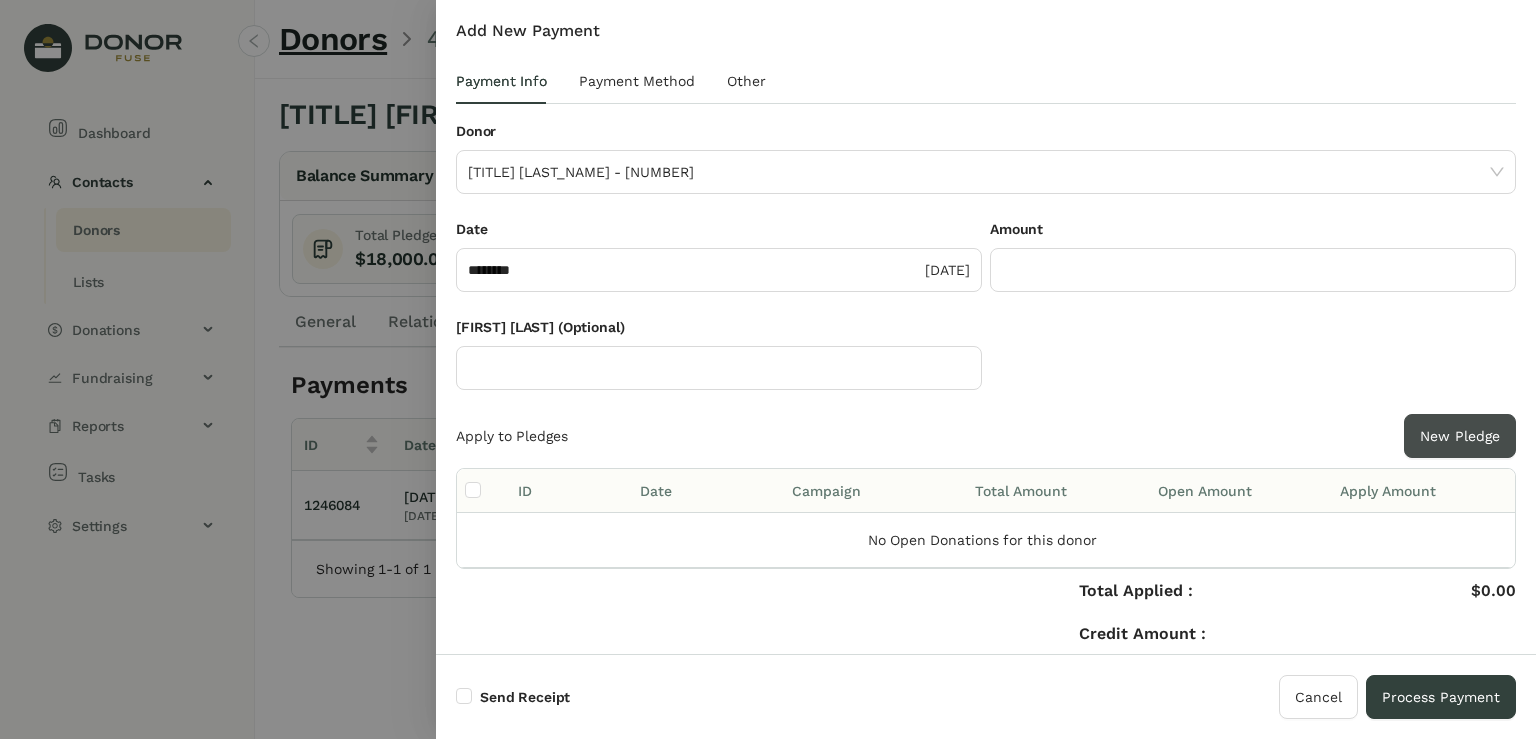 click on "New Pledge" at bounding box center [1460, 436] 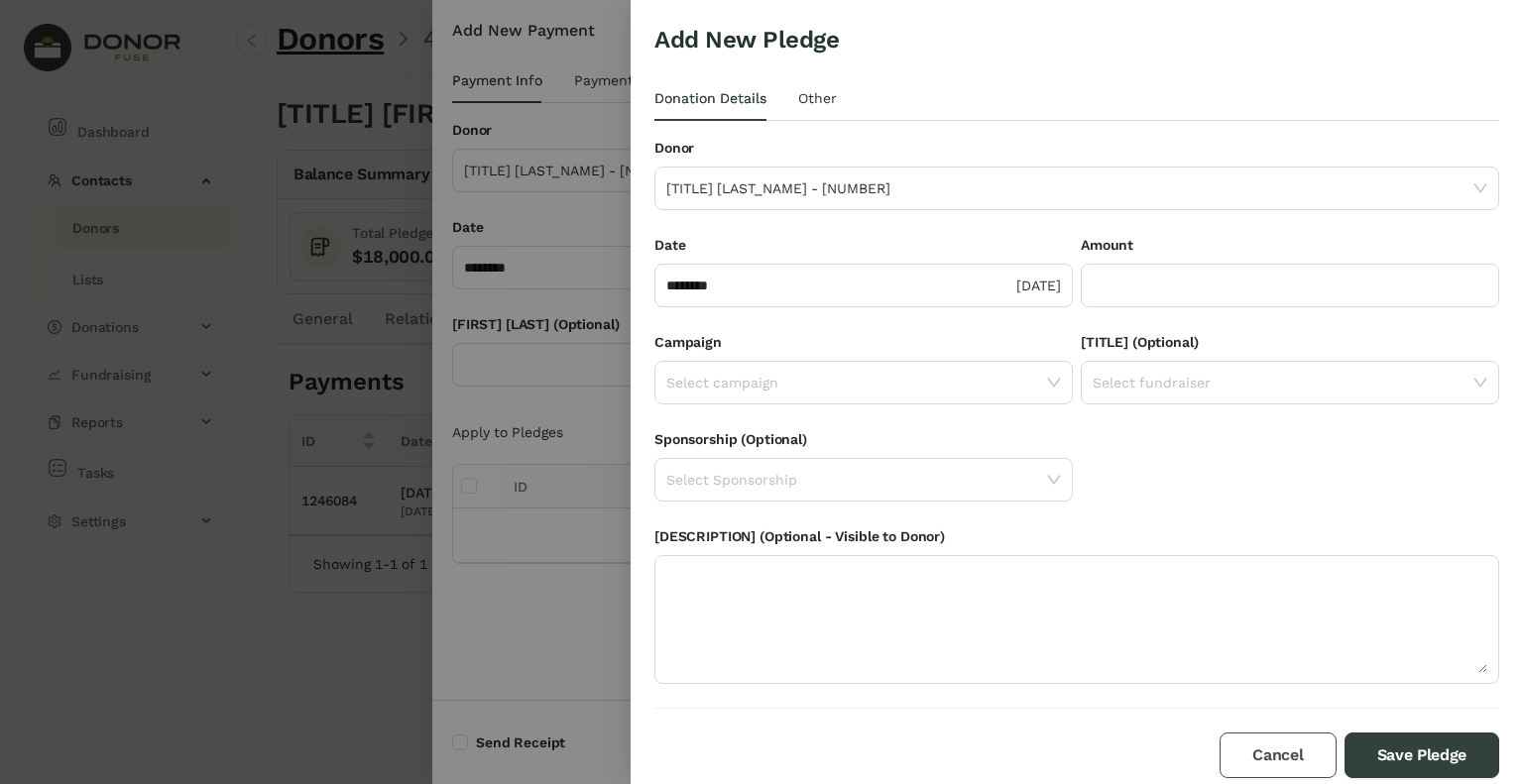 click on "Cancel" at bounding box center (1277, 755) 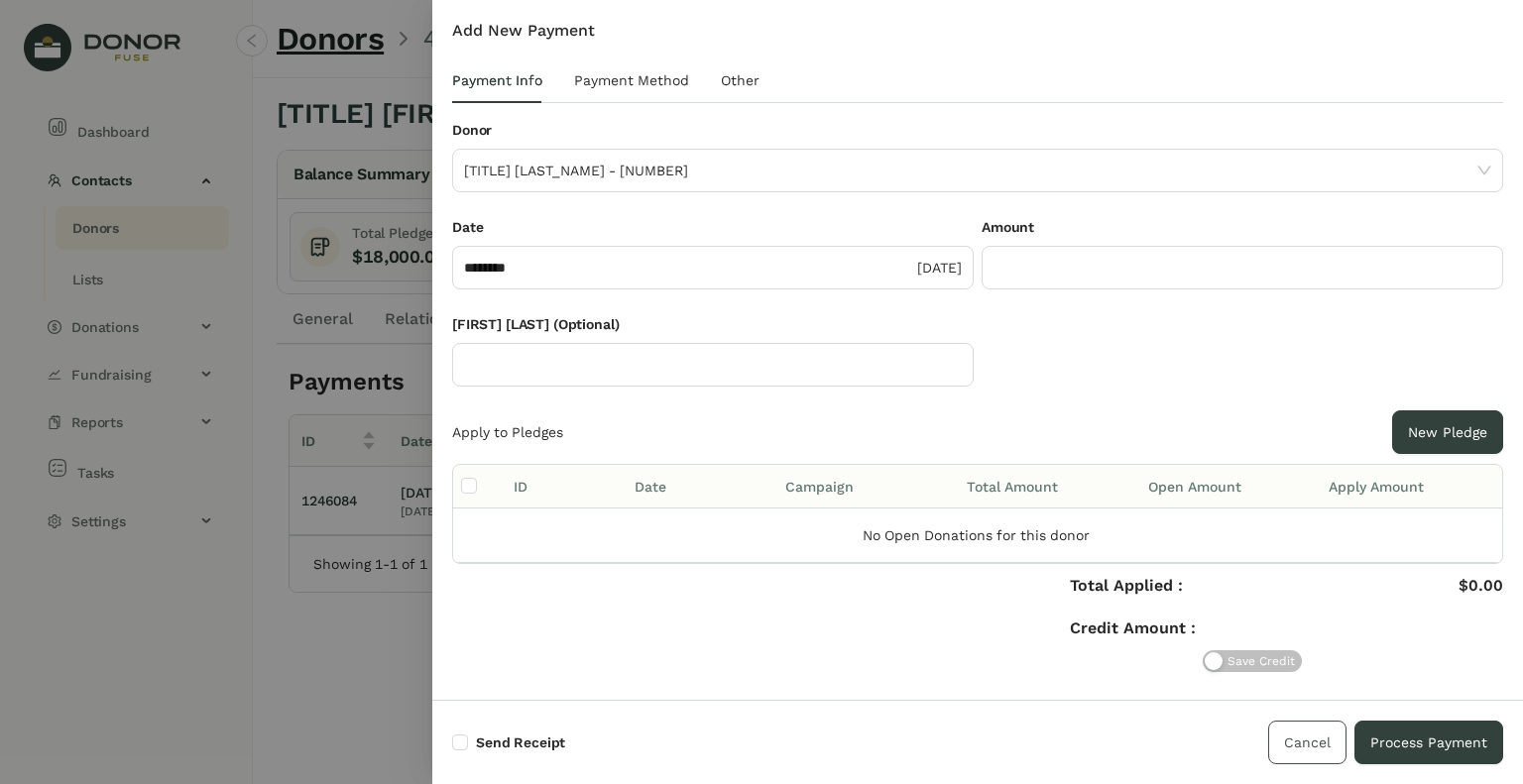 click on "Cancel" at bounding box center (1307, 742) 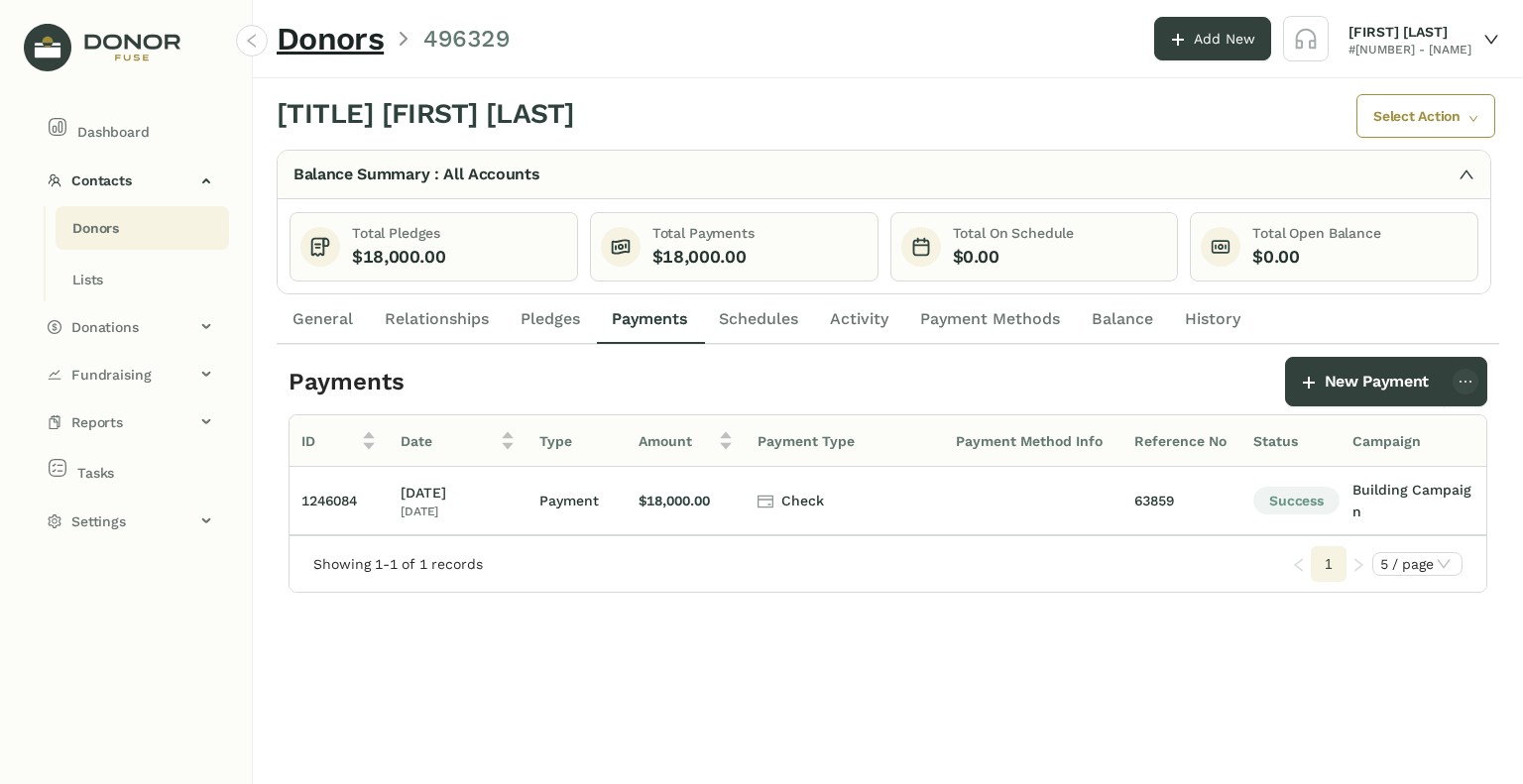 click on "Donors" at bounding box center (95, 228) 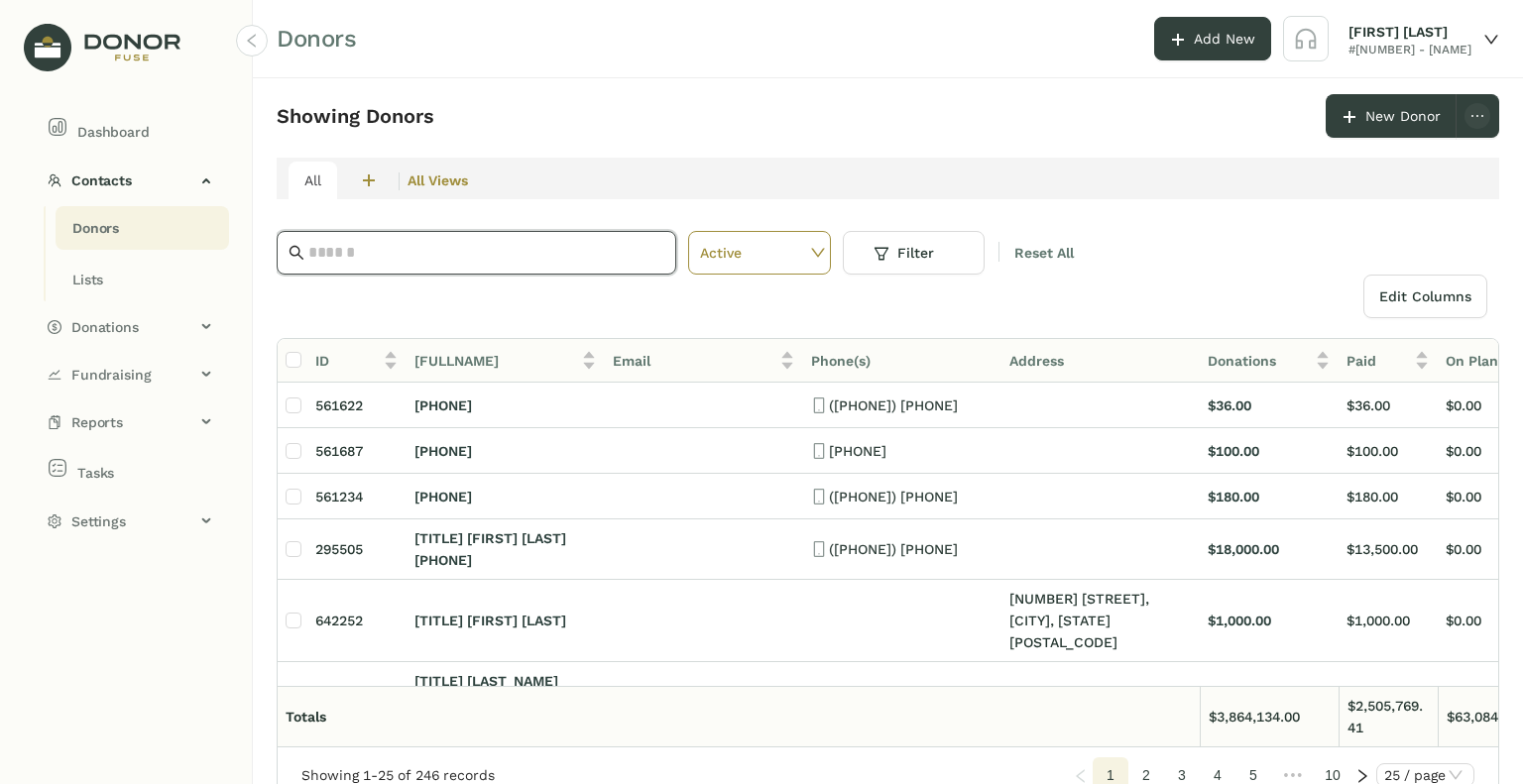 click at bounding box center [486, 253] 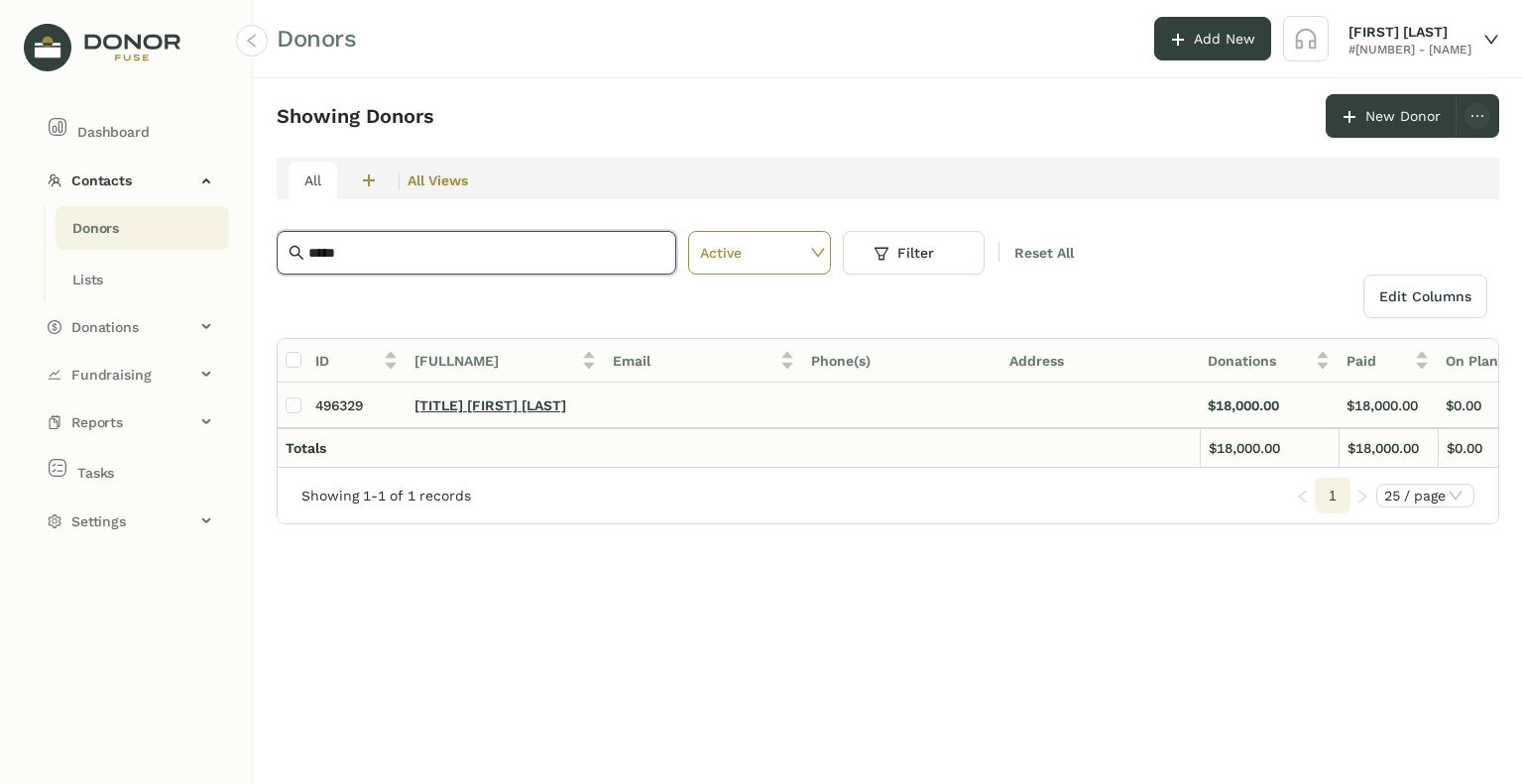 type on "*****" 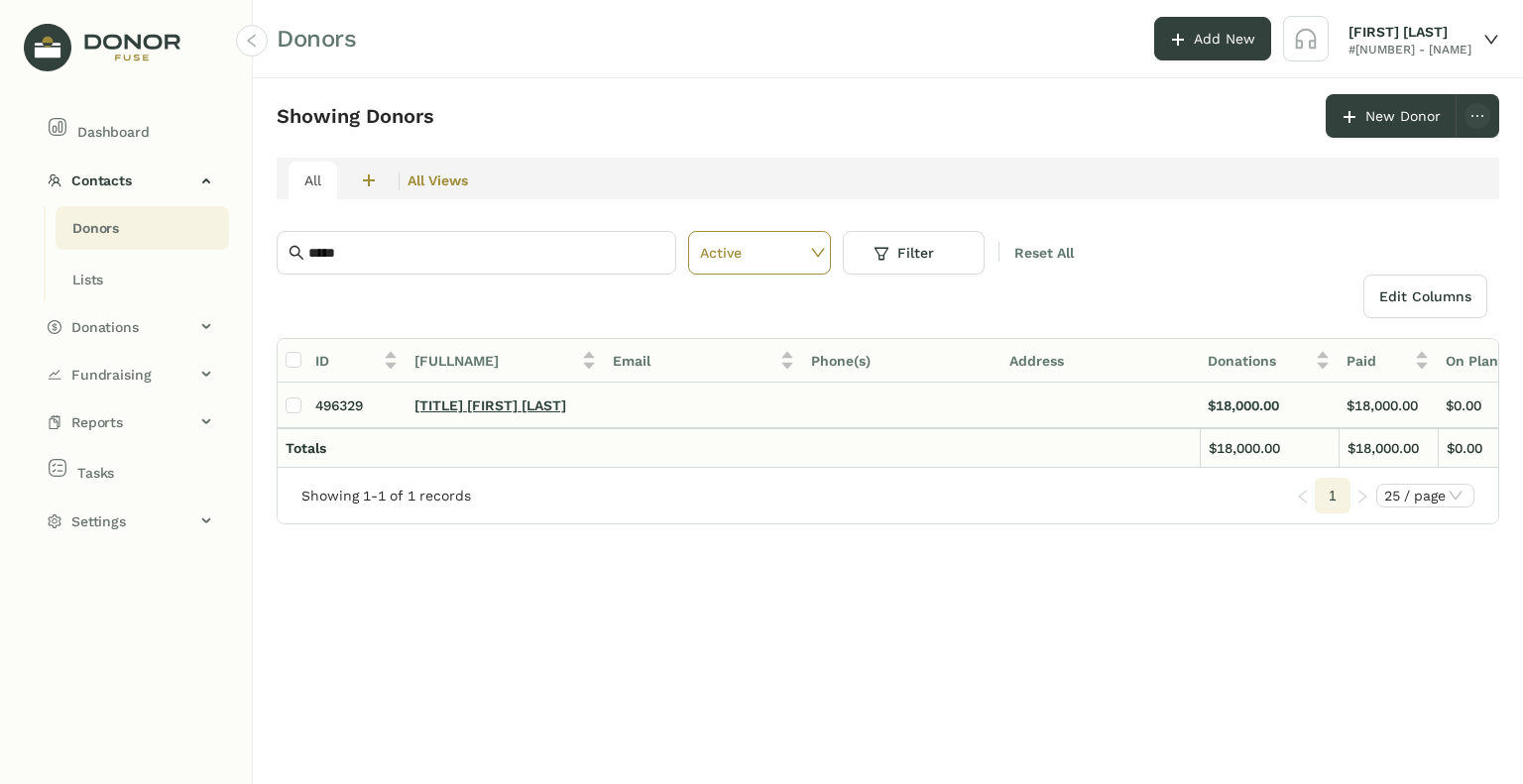 click on "[TITLE] [FIRST] [LAST]" at bounding box center (490, 405) 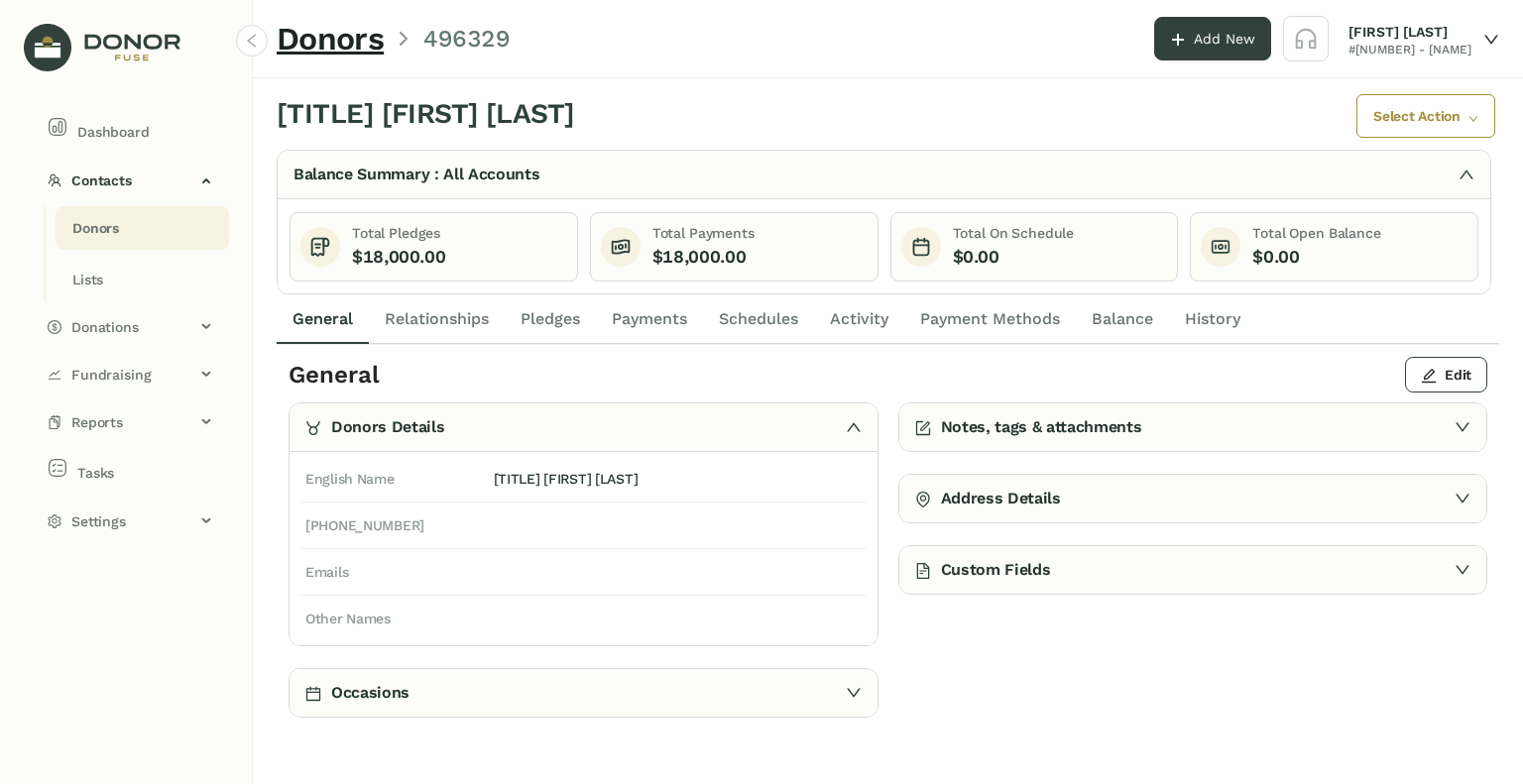click on "Donors" at bounding box center (95, 228) 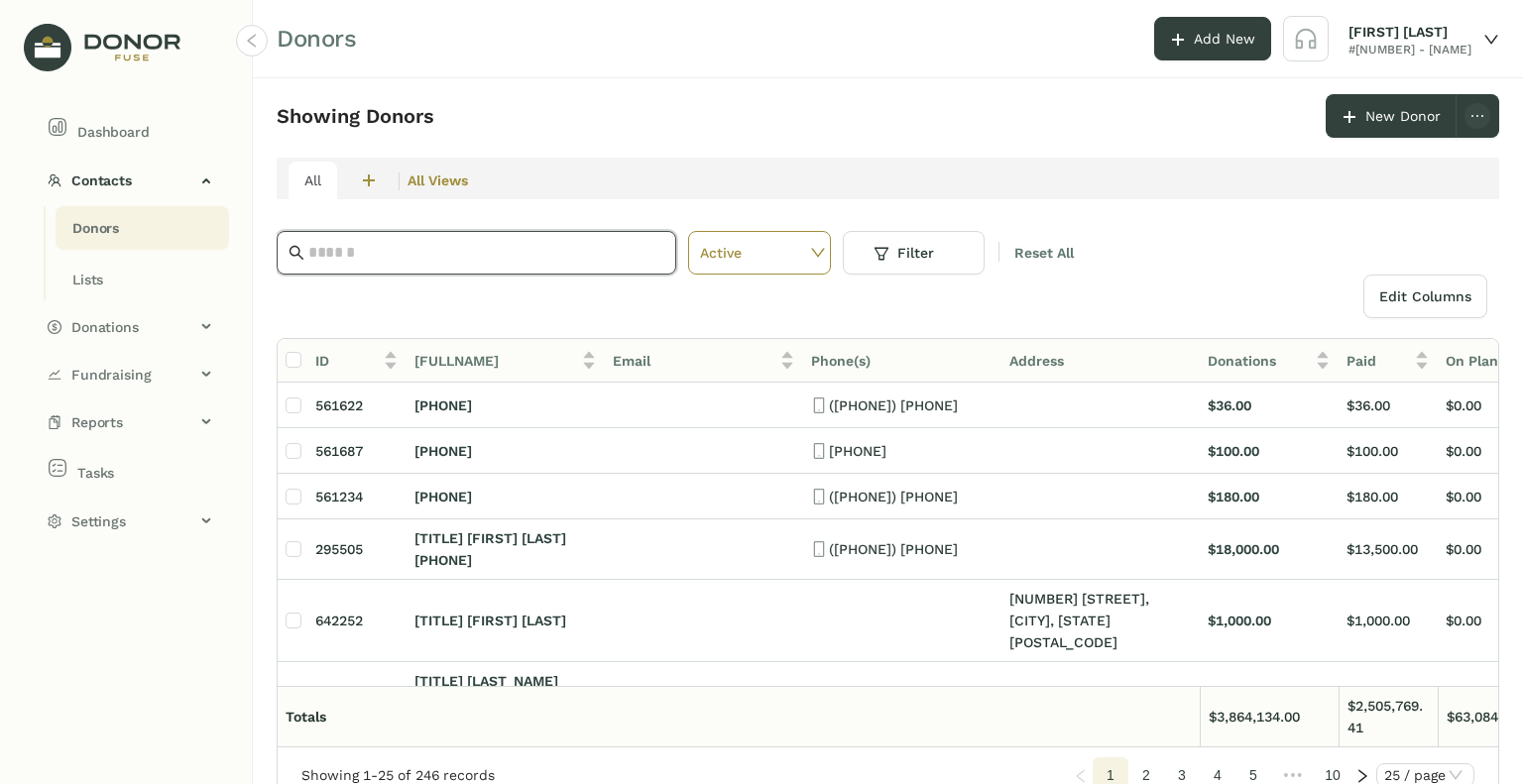 click at bounding box center (486, 253) 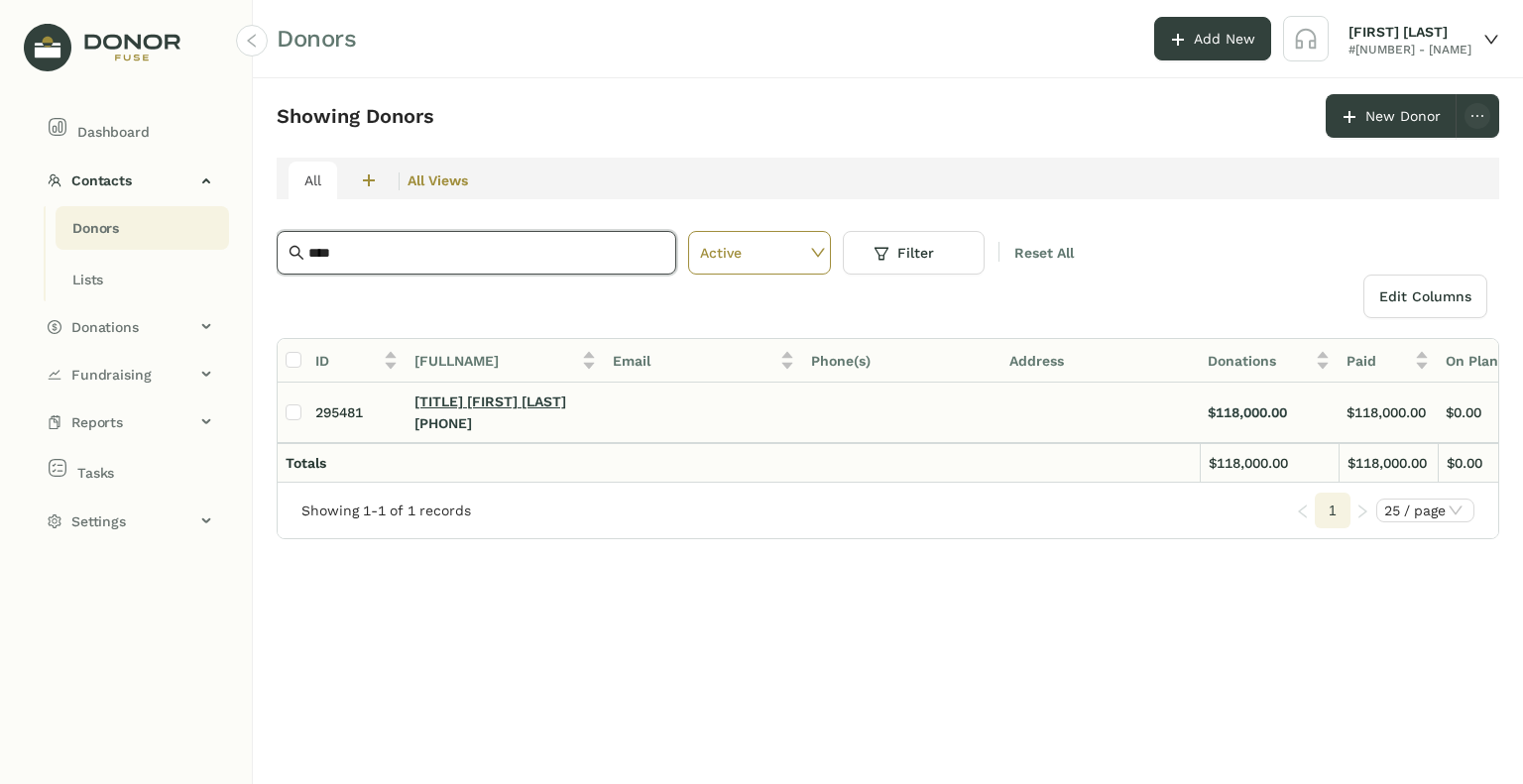type on "****" 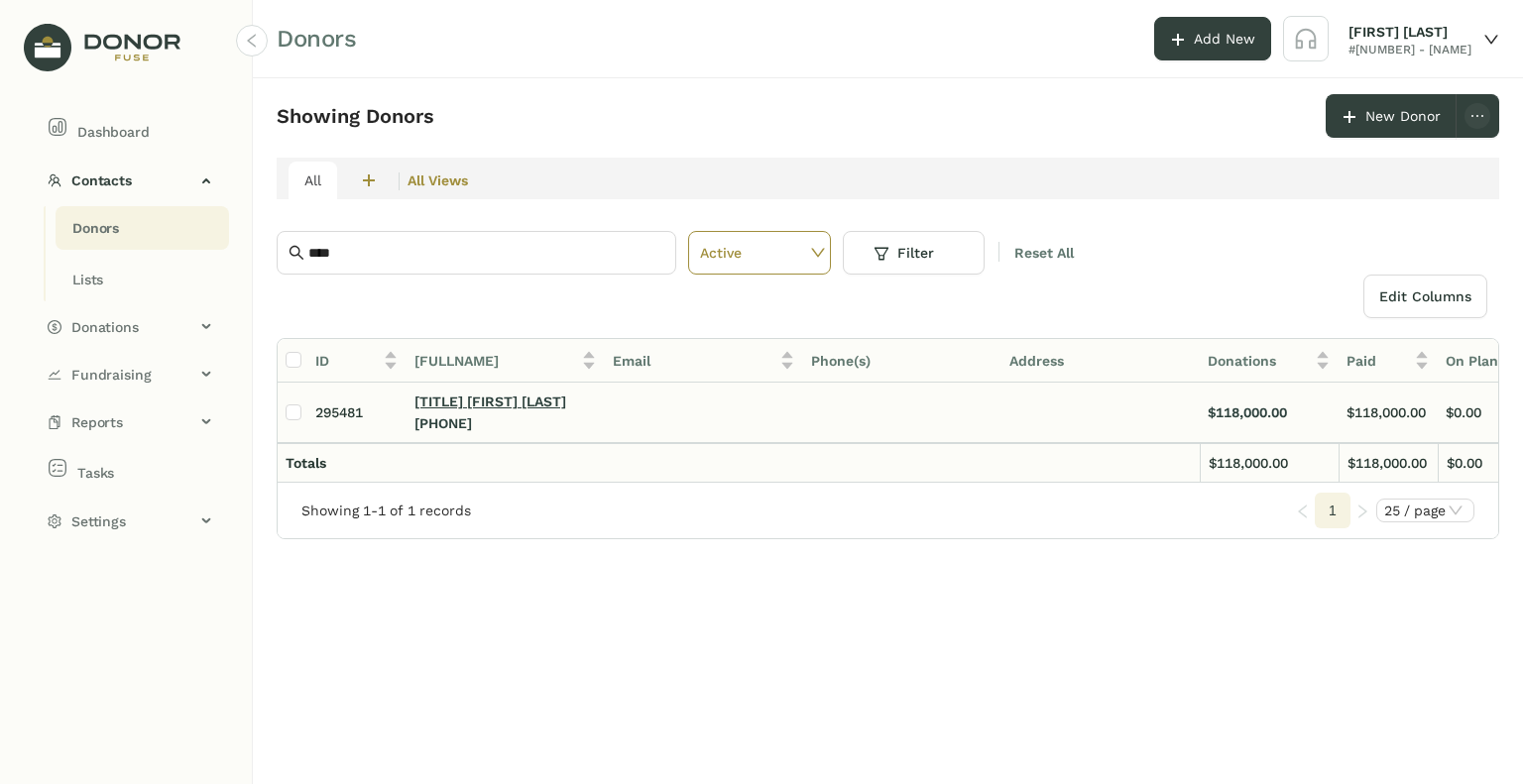 click on "[TITLE] [FIRST] [LAST]" at bounding box center (490, 401) 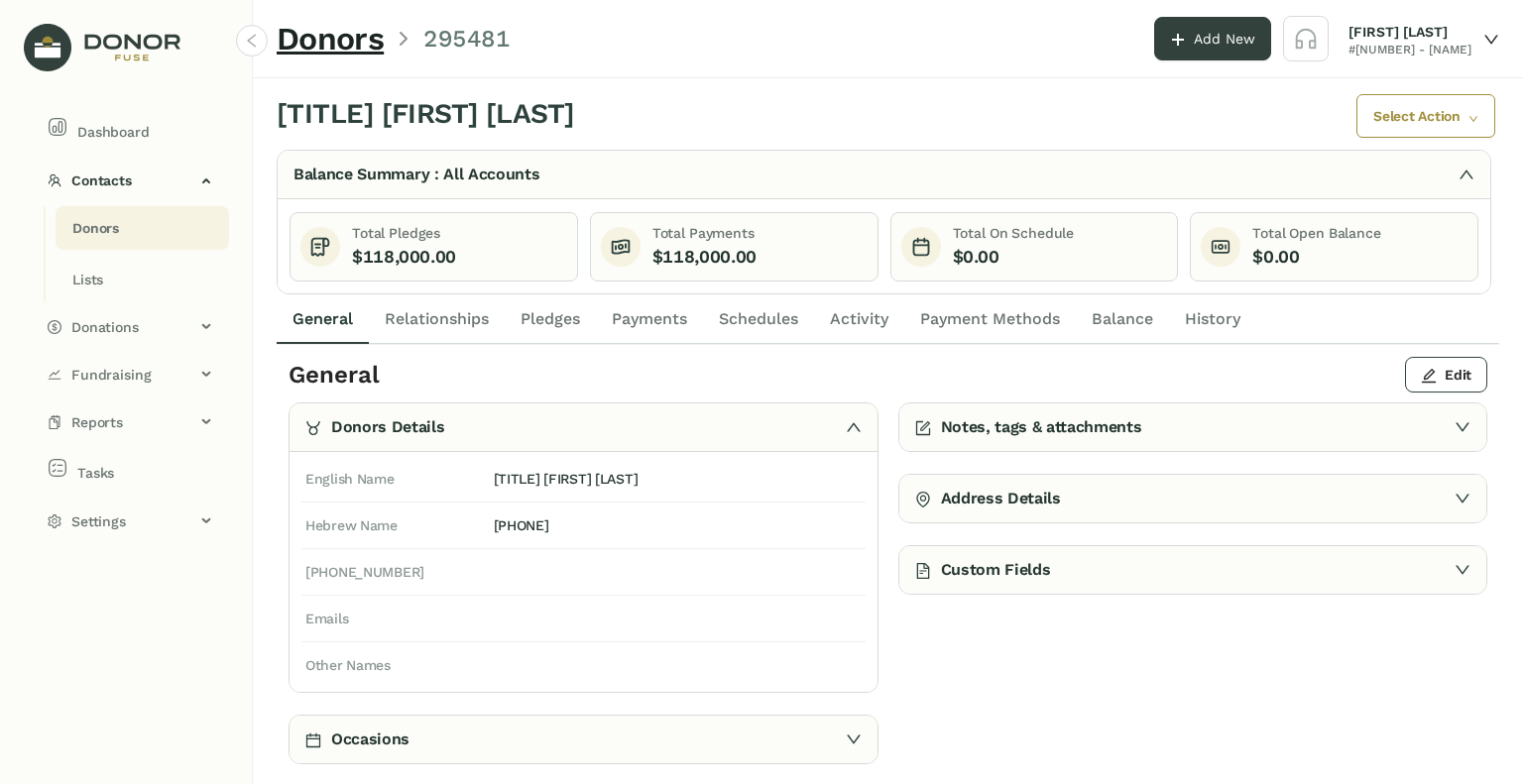 click on "Payments" at bounding box center (322, 319) 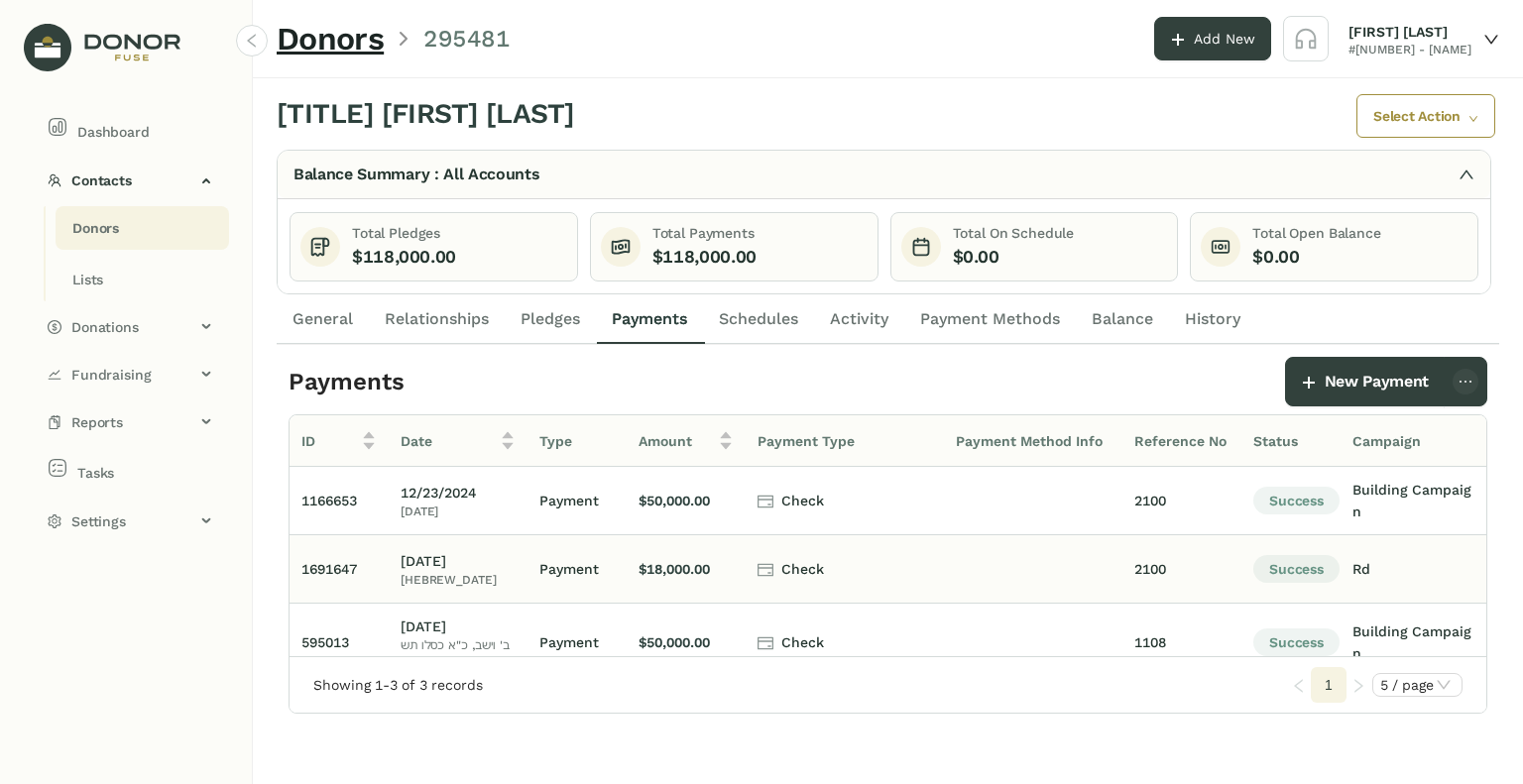 click on "Check" at bounding box center (458, 511) 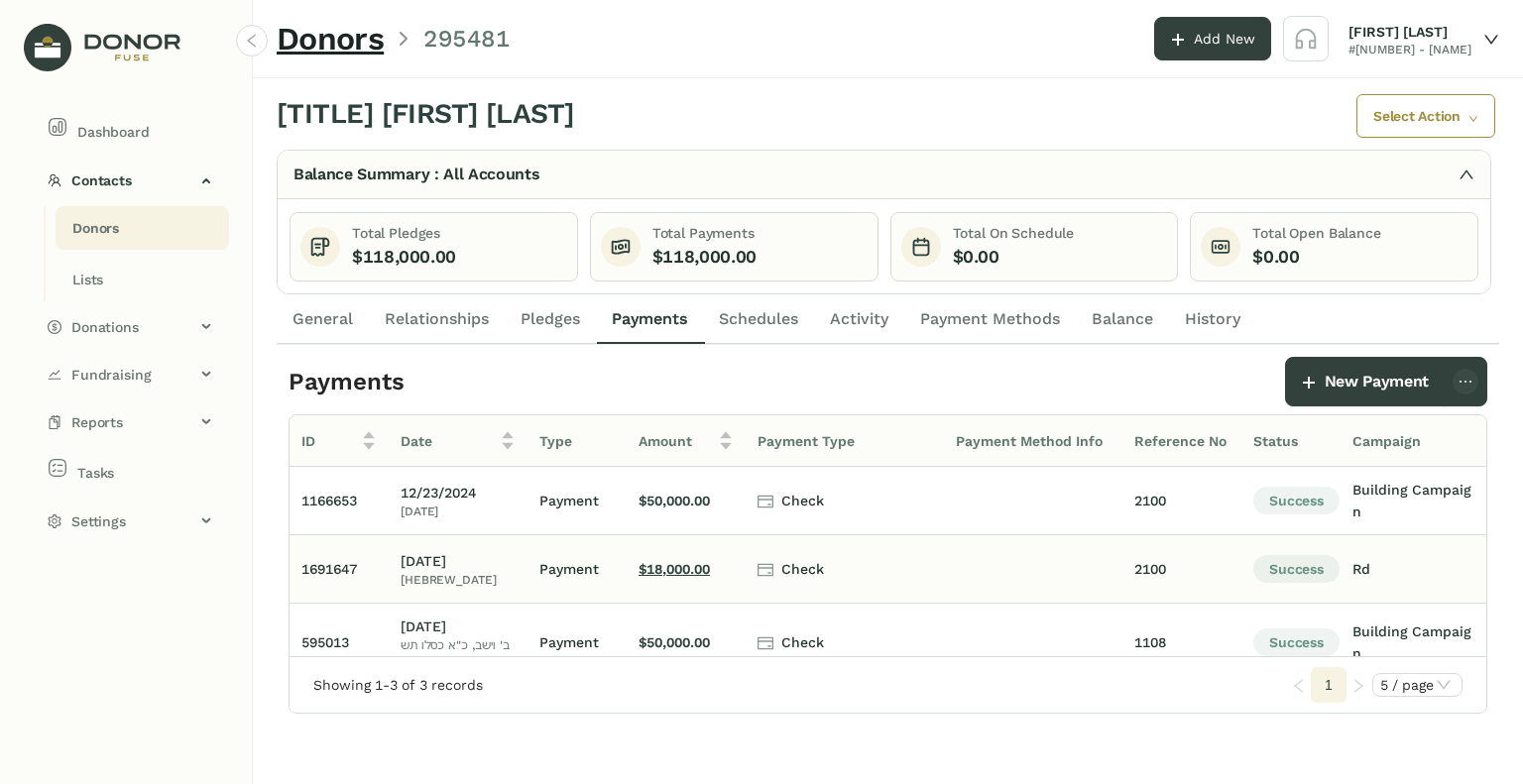 click on "$18,000.00" at bounding box center (686, 501) 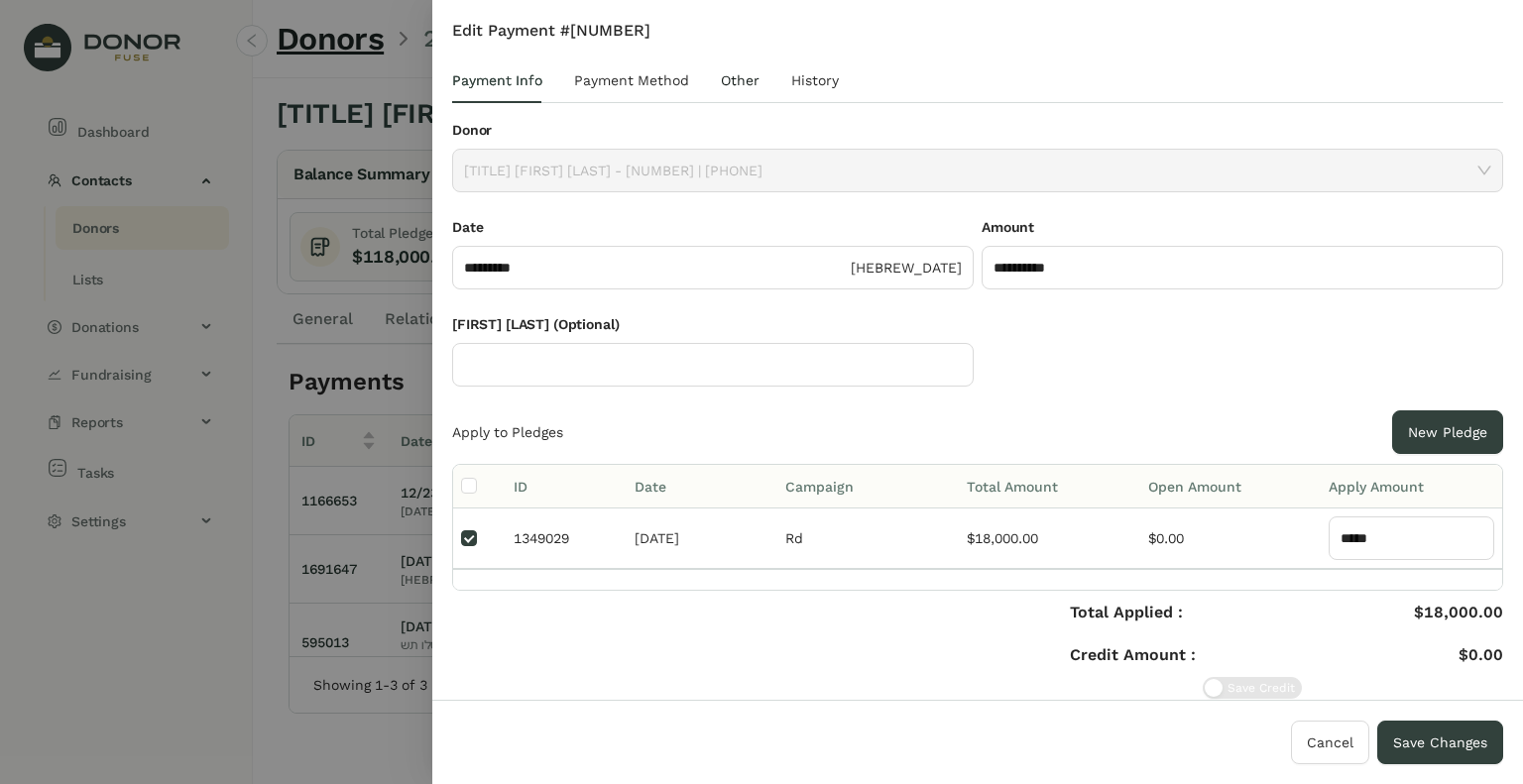 click on "Other" at bounding box center (740, 80) 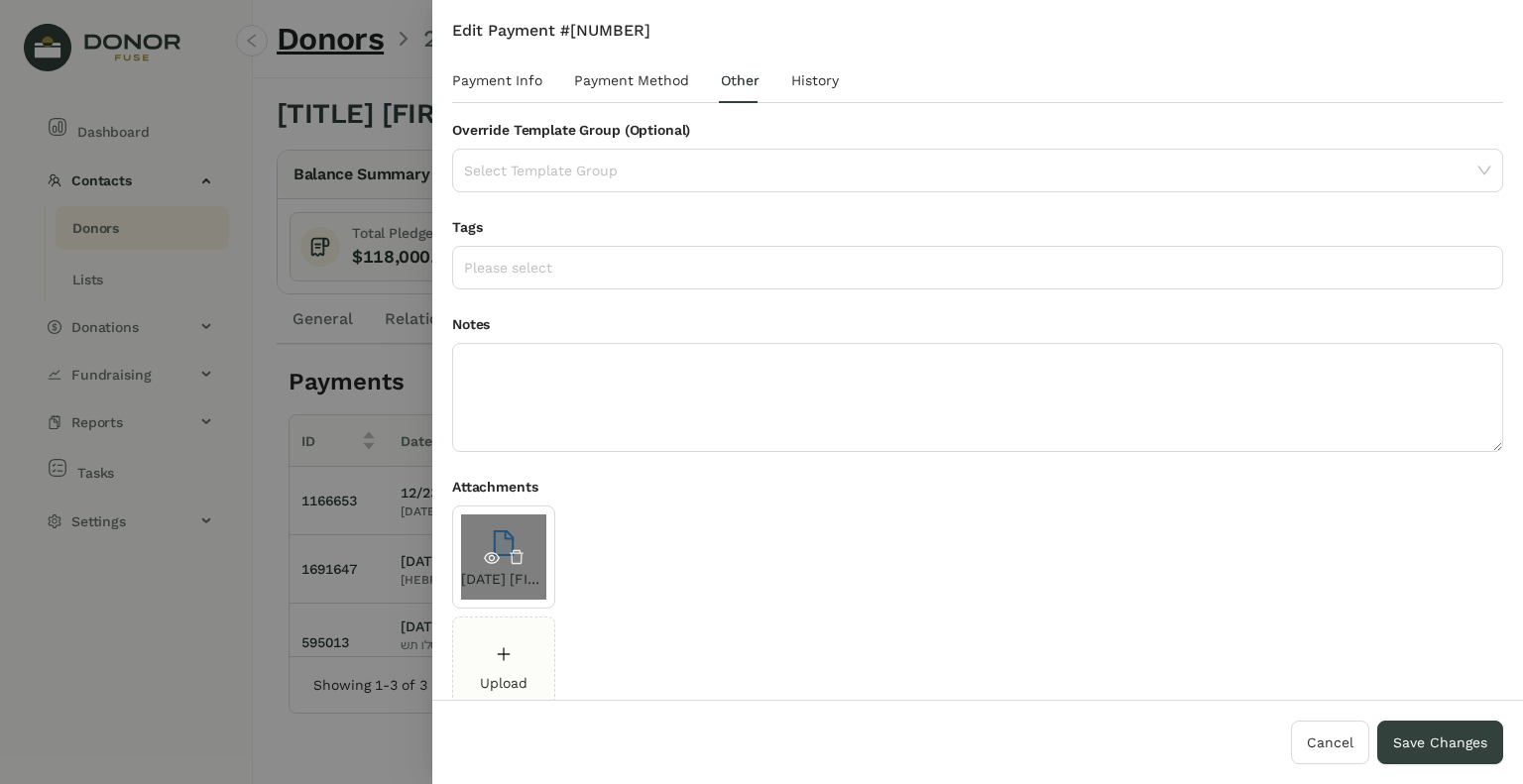 click at bounding box center (492, 558) 